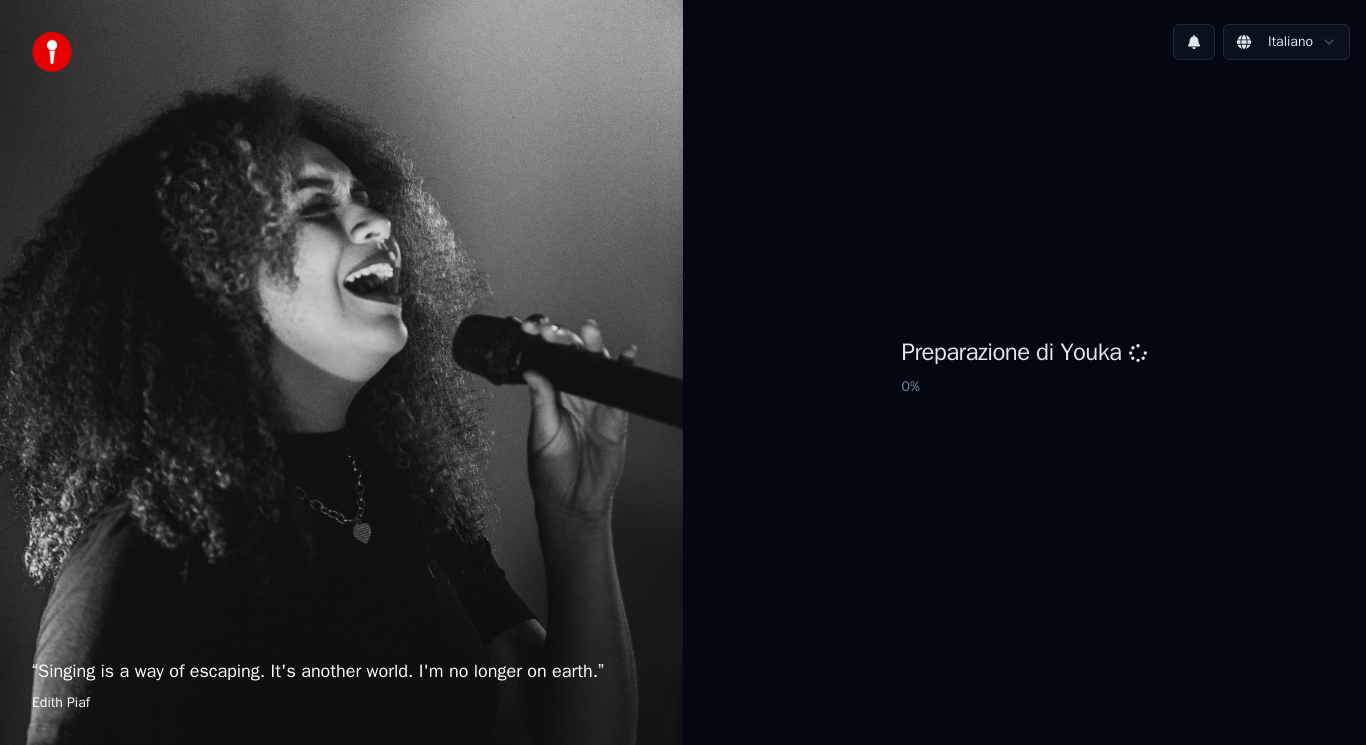 scroll, scrollTop: 0, scrollLeft: 0, axis: both 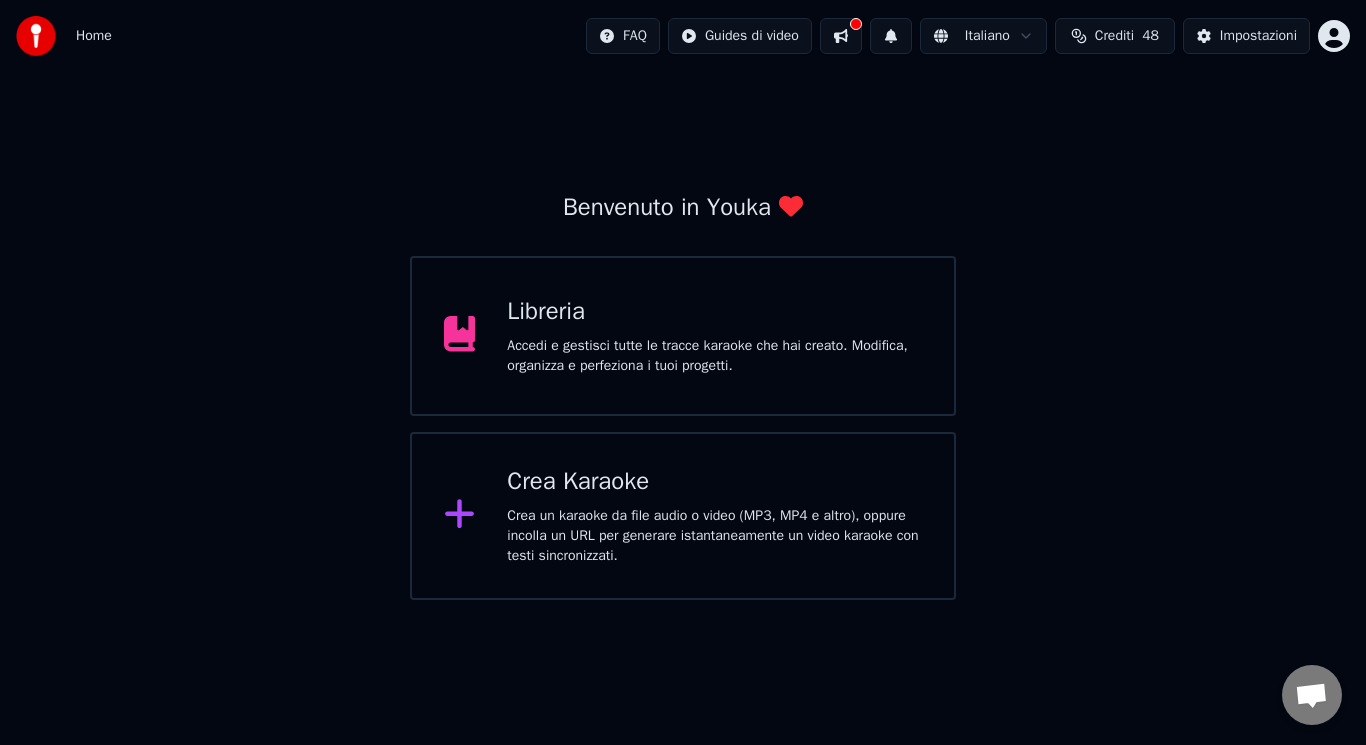 click on "Crea un karaoke da file audio o video (MP3, MP4 e altro), oppure incolla un URL per generare istantaneamente un video karaoke con testi sincronizzati." at bounding box center (714, 536) 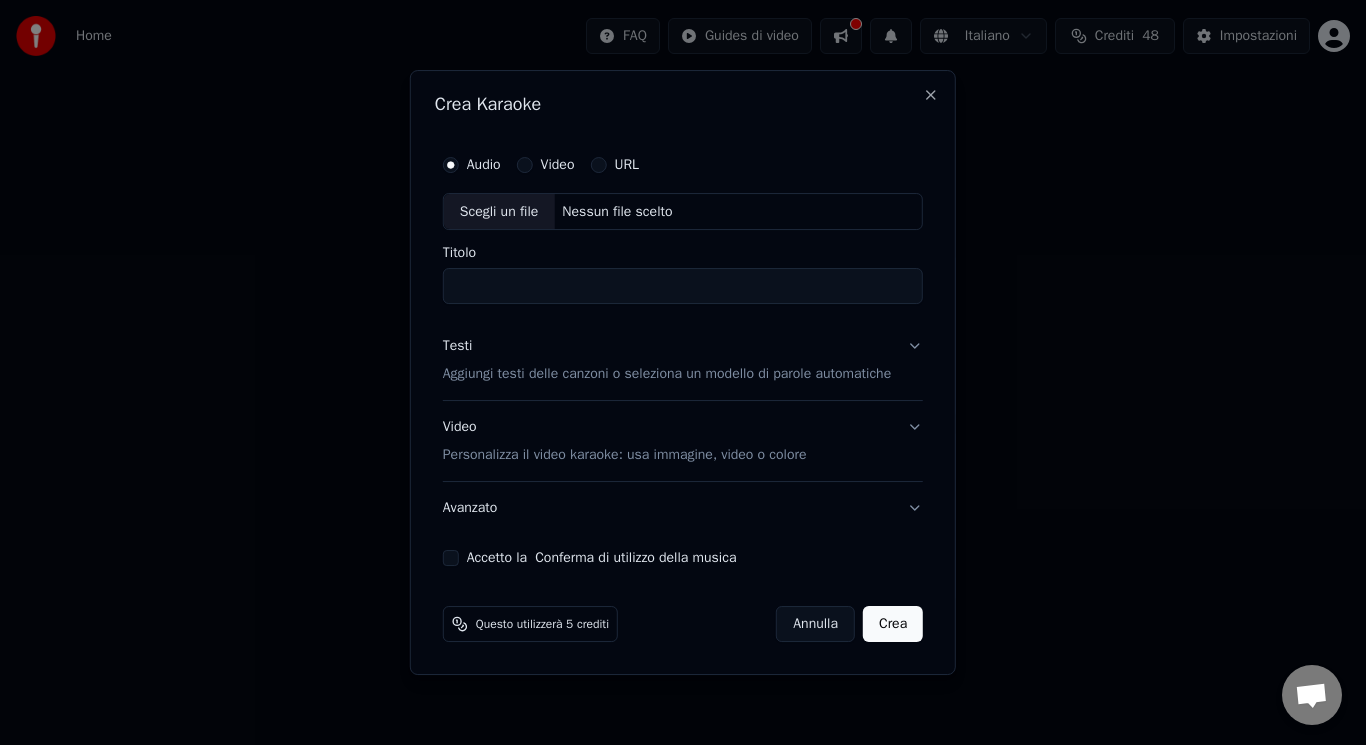 click on "Audio Video URL Scegli un file Nessun file scelto Titolo" at bounding box center (683, 225) 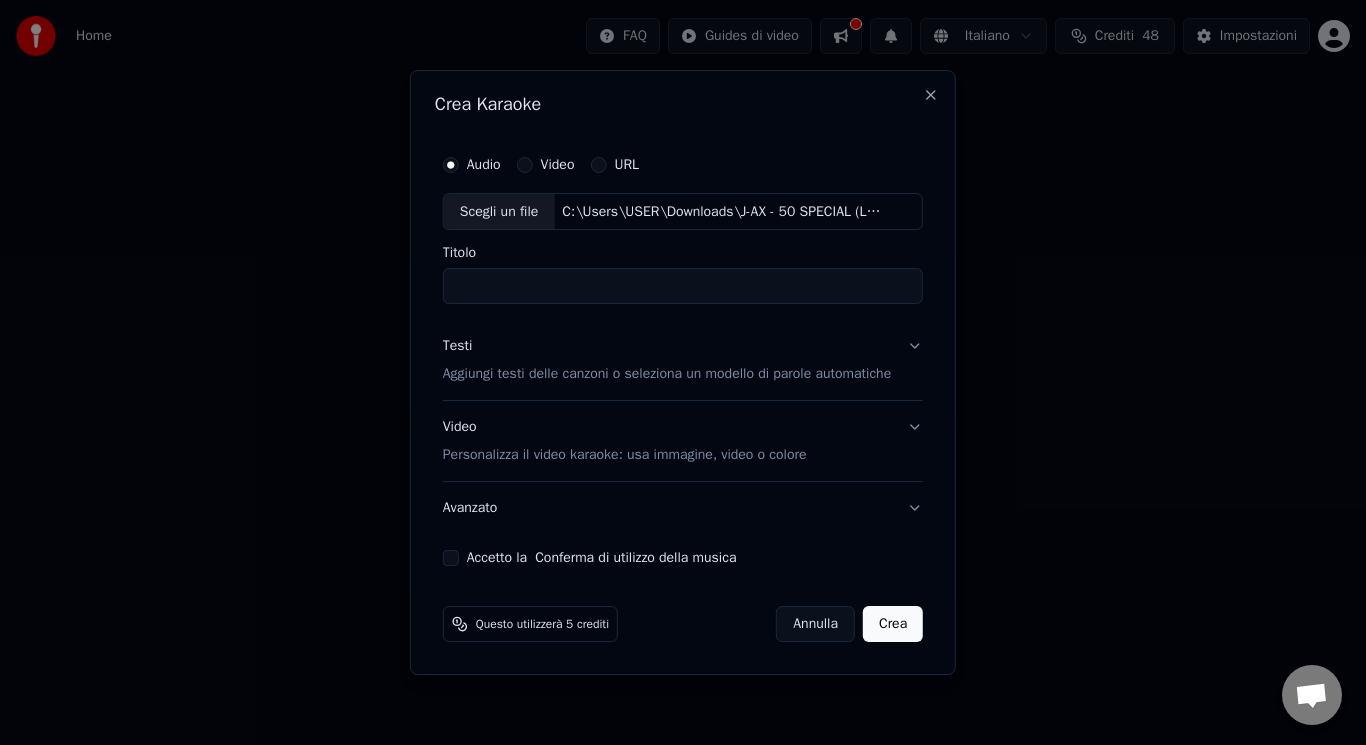 type on "**********" 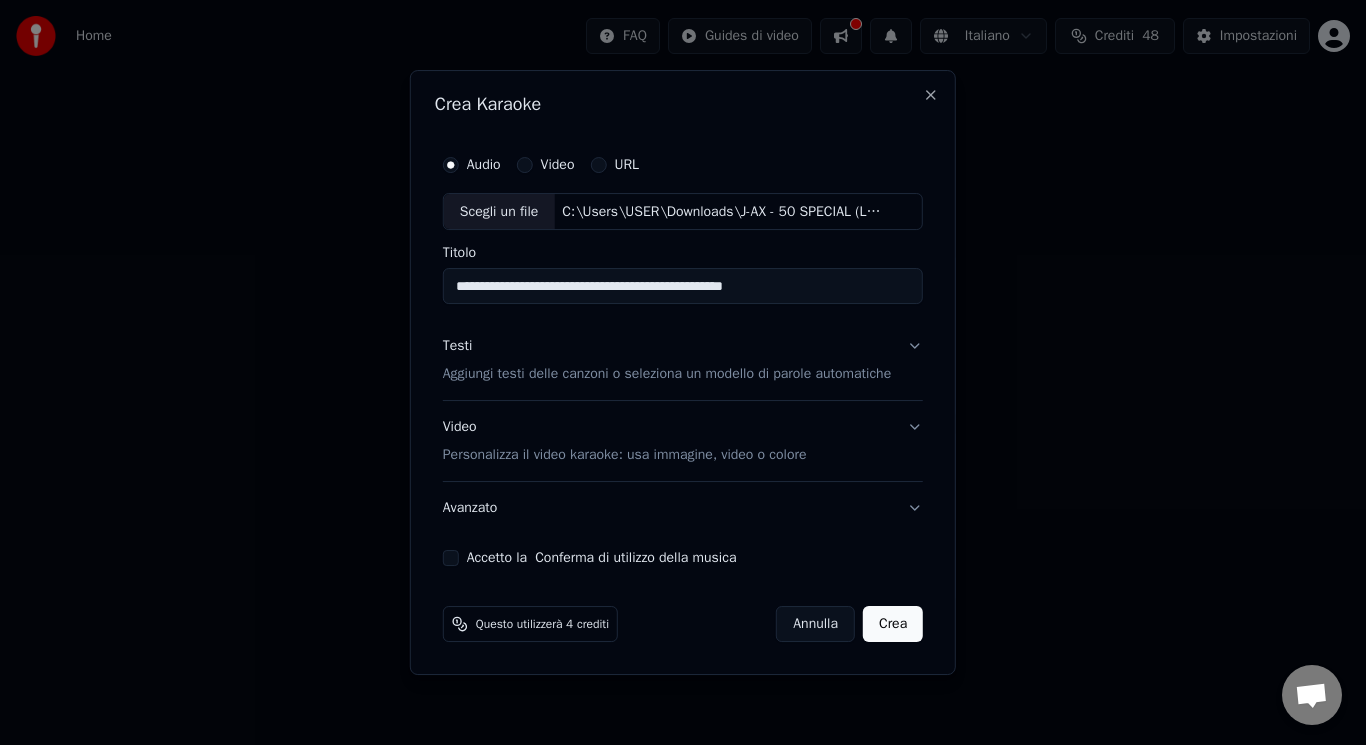 drag, startPoint x: 823, startPoint y: 274, endPoint x: 153, endPoint y: 295, distance: 670.32904 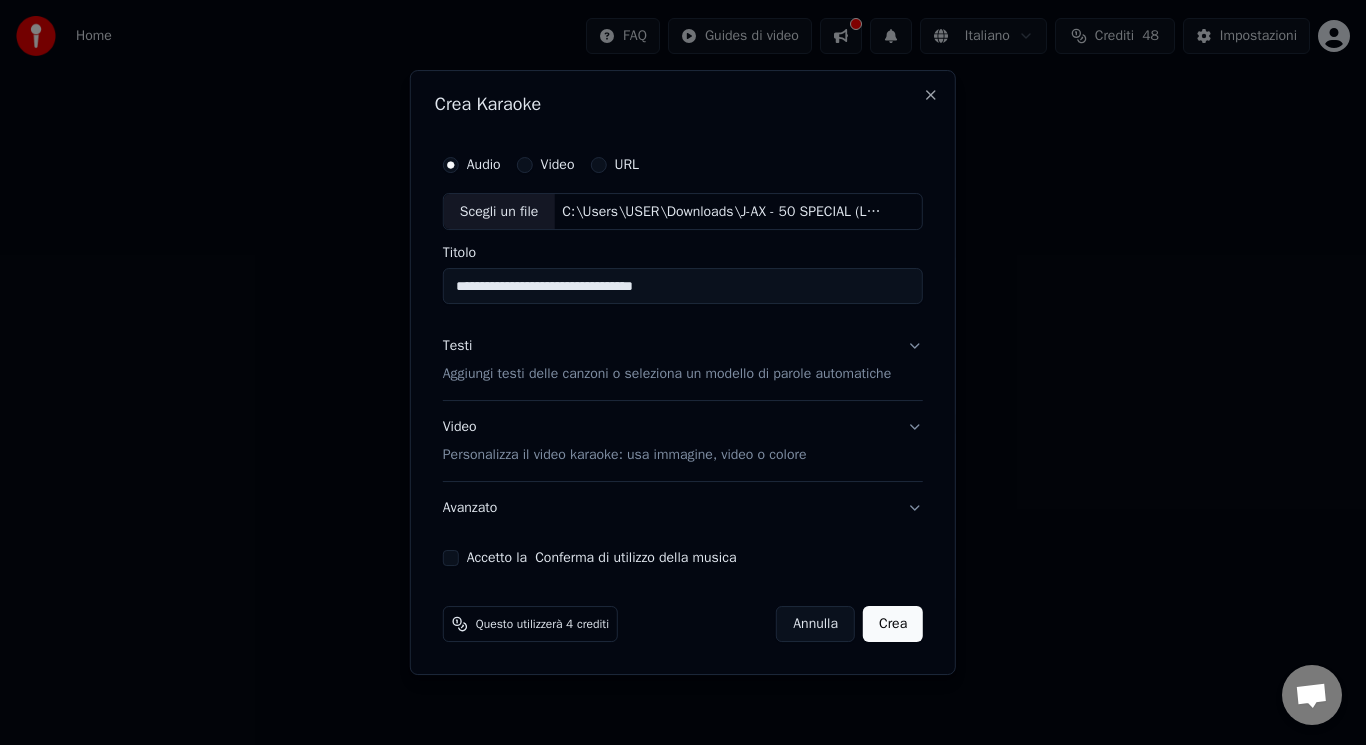 type on "**********" 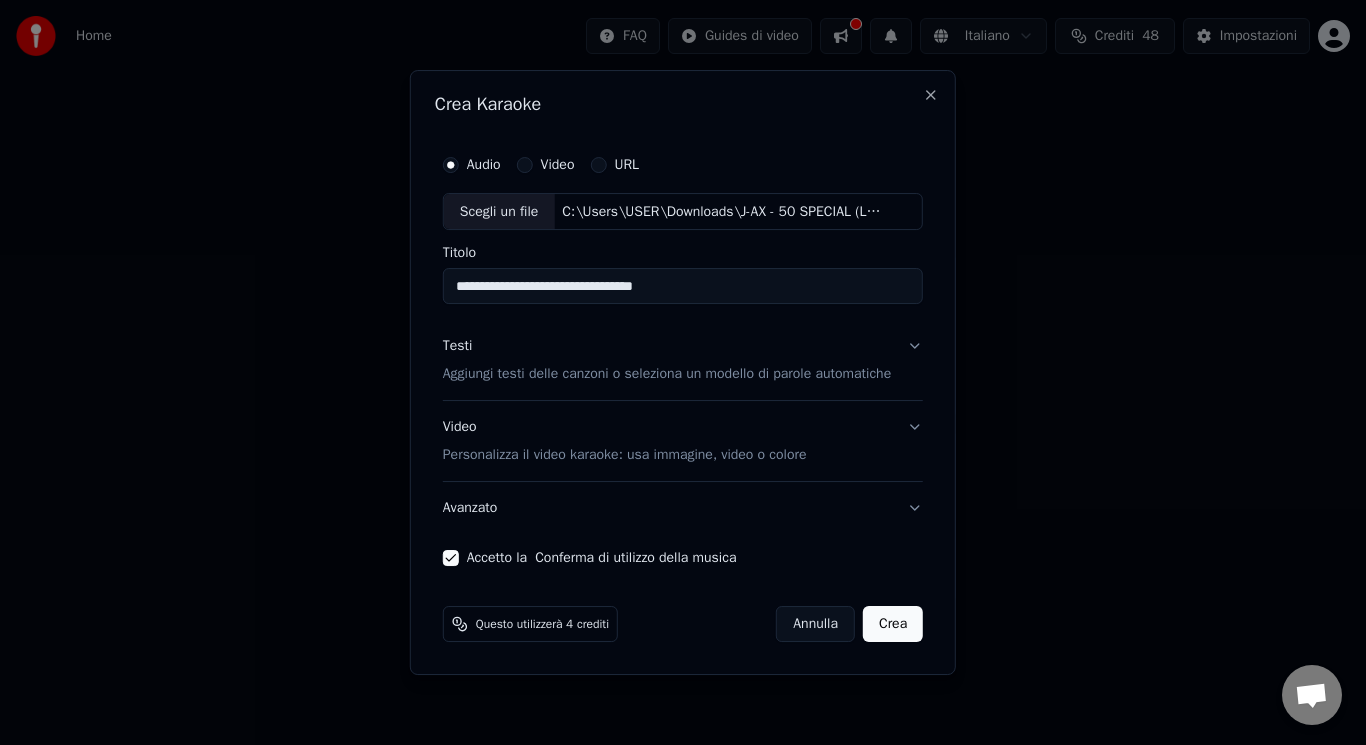 click on "Personalizza il video karaoke: usa immagine, video o colore" at bounding box center (625, 455) 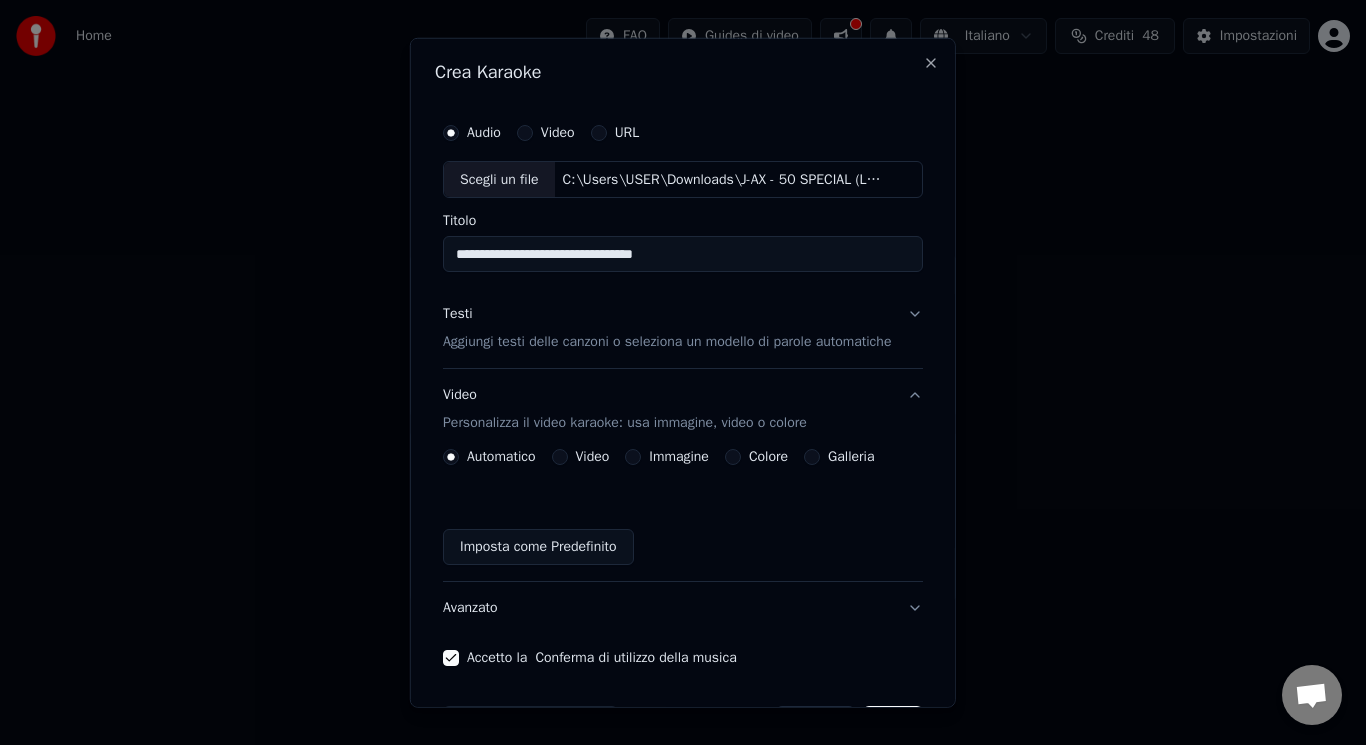 click on "Video" at bounding box center (559, 457) 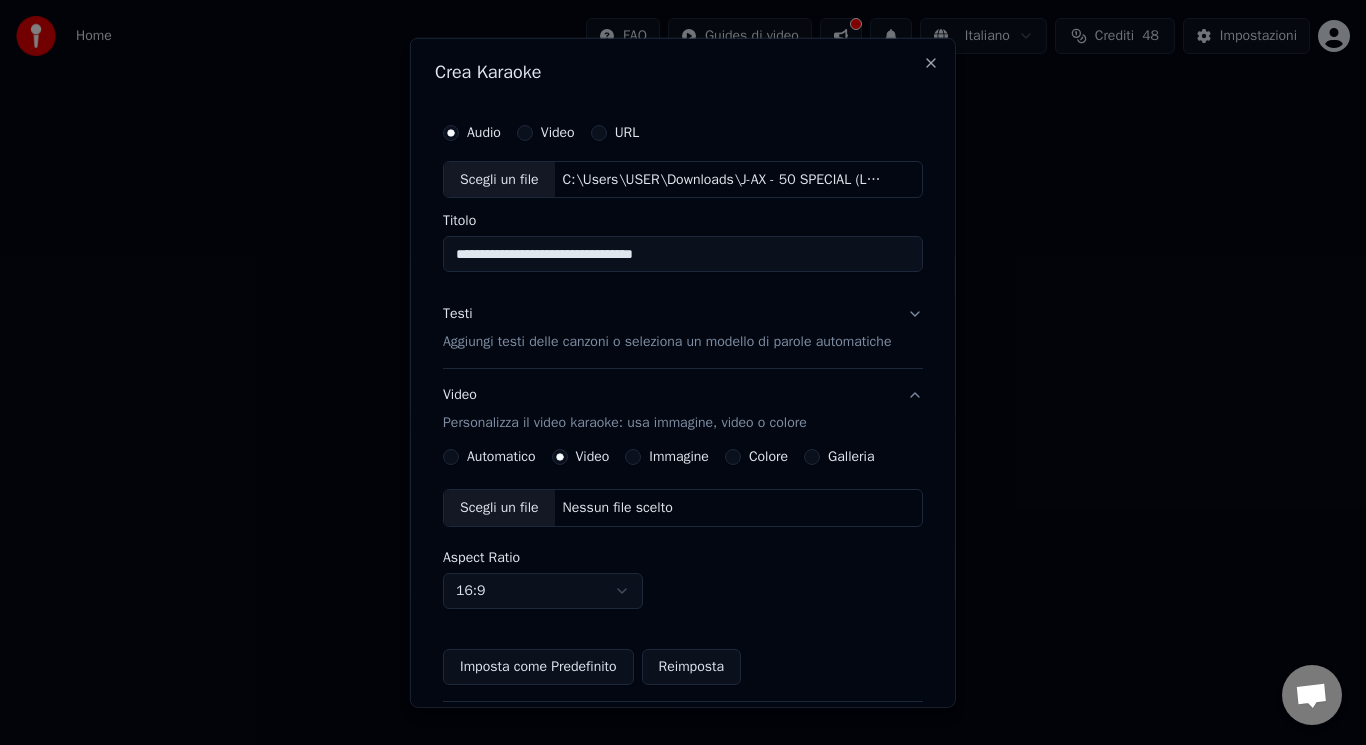 click on "Scegli un file" at bounding box center (499, 508) 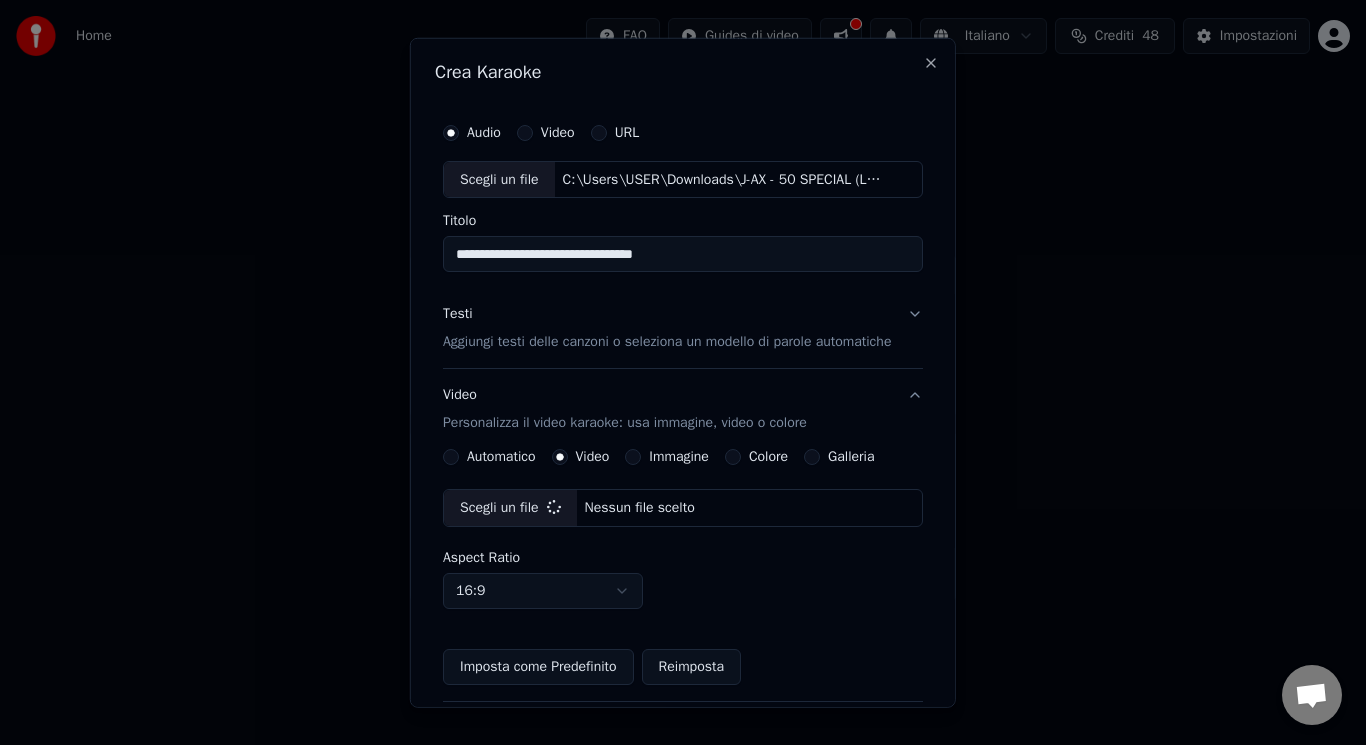 click on "Testi Aggiungi testi delle canzoni o seleziona un modello di parole automatiche" at bounding box center [683, 328] 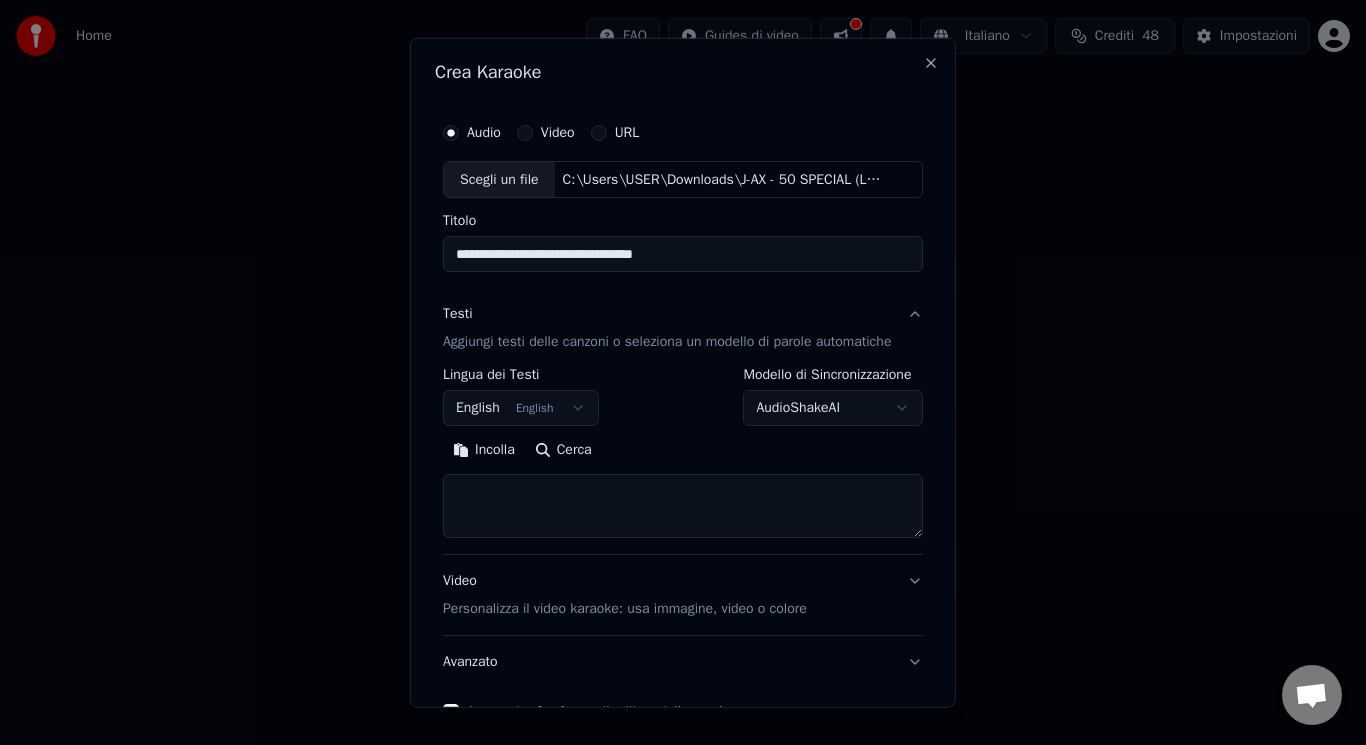 click on "Aggiungi testi delle canzoni o seleziona un modello di parole automatiche" at bounding box center (667, 342) 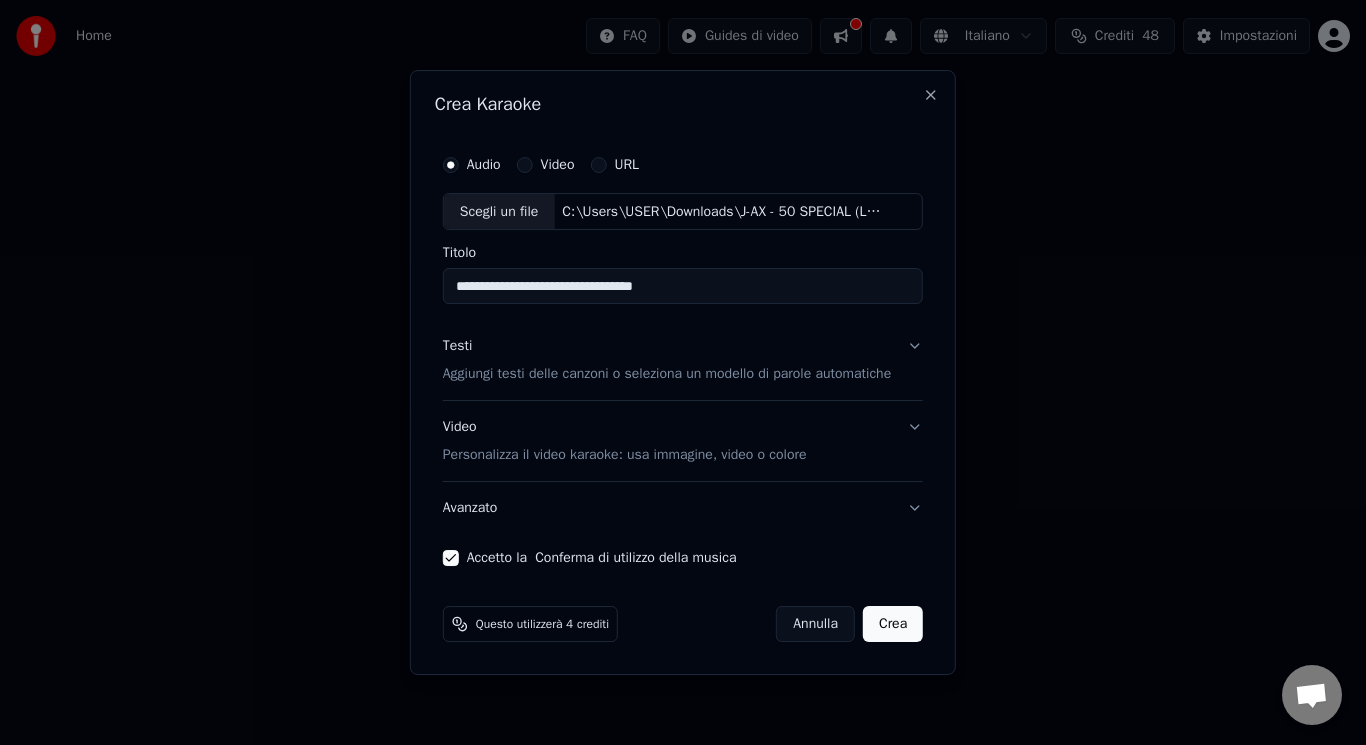 click on "Testi Aggiungi testi delle canzoni o seleziona un modello di parole automatiche" at bounding box center (683, 361) 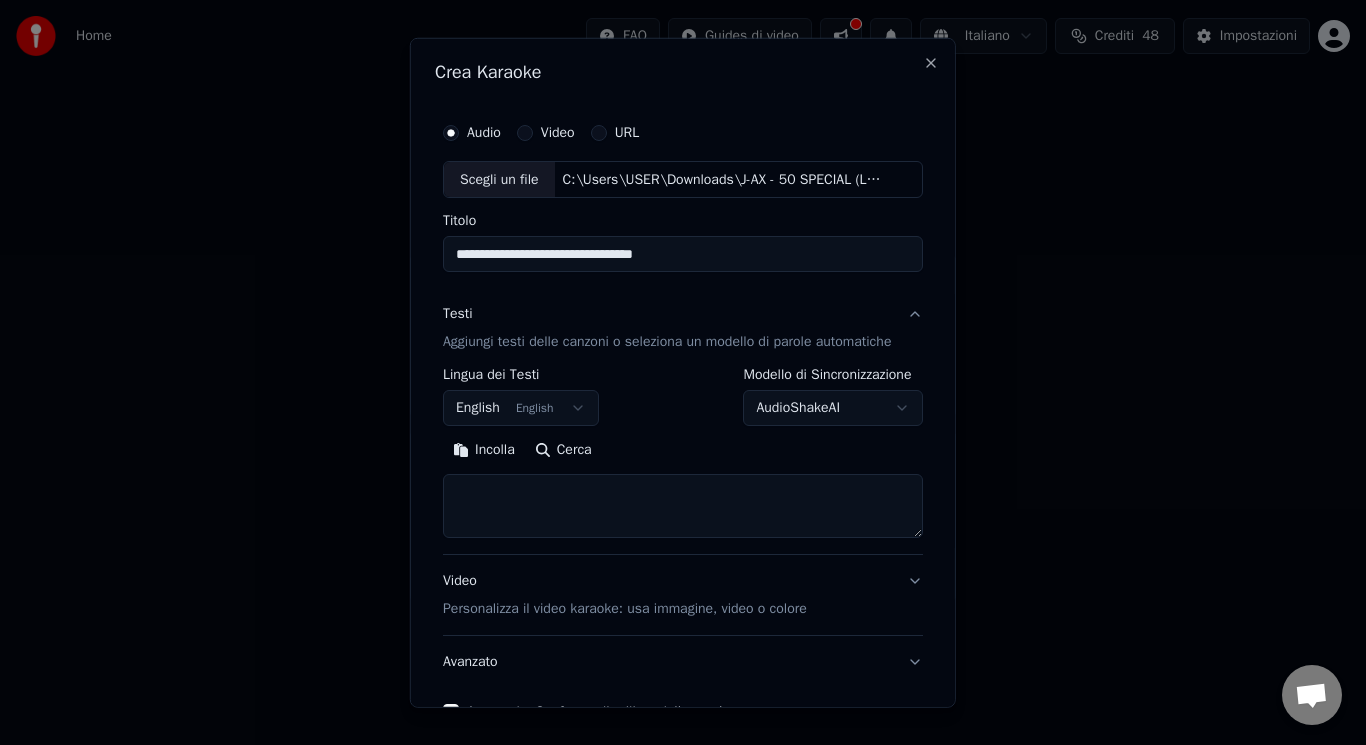 click at bounding box center (683, 506) 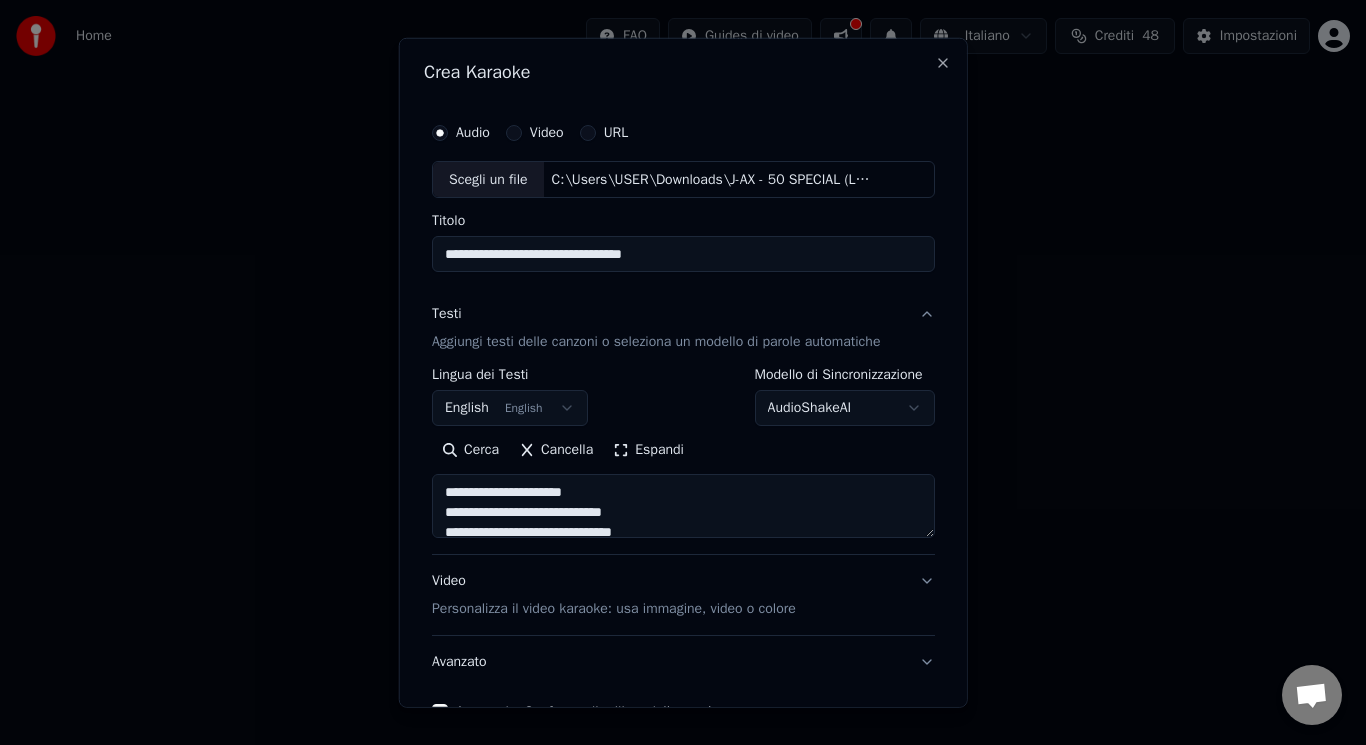 click on "English English" at bounding box center [510, 408] 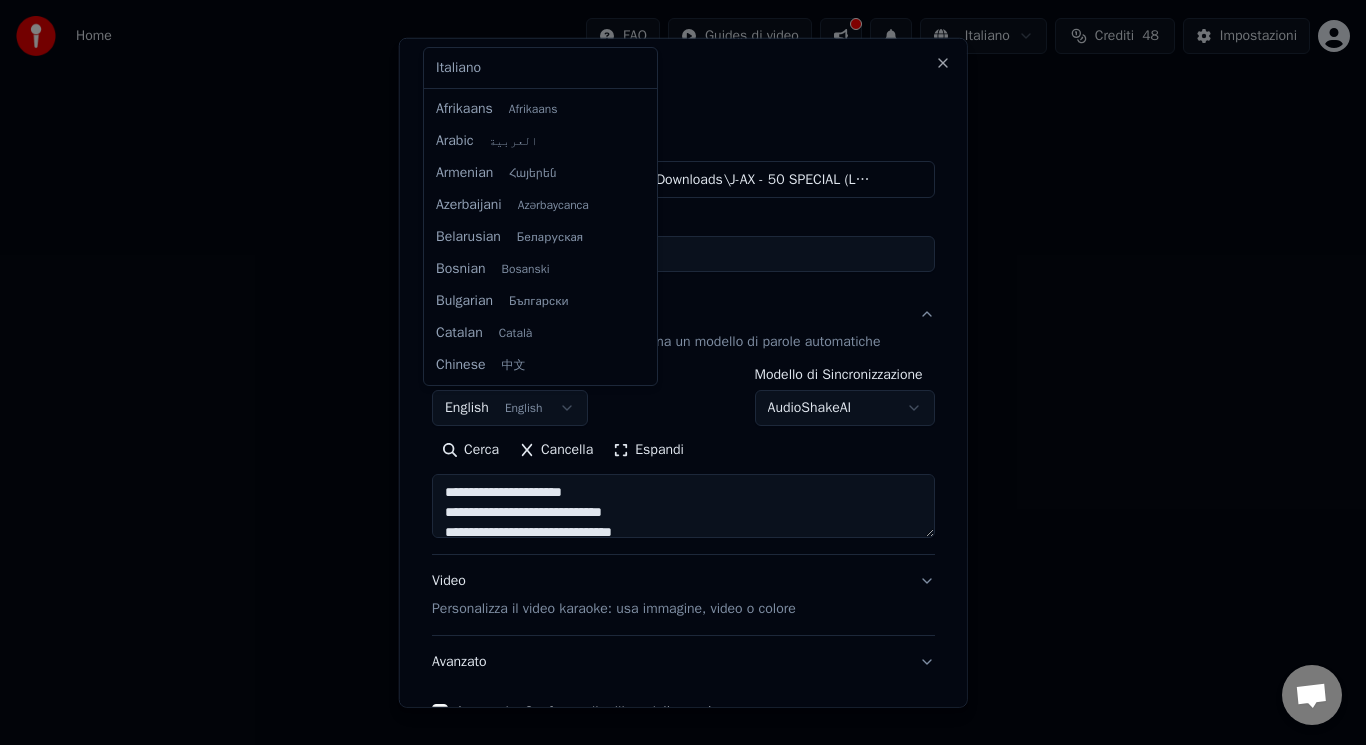 type on "**********" 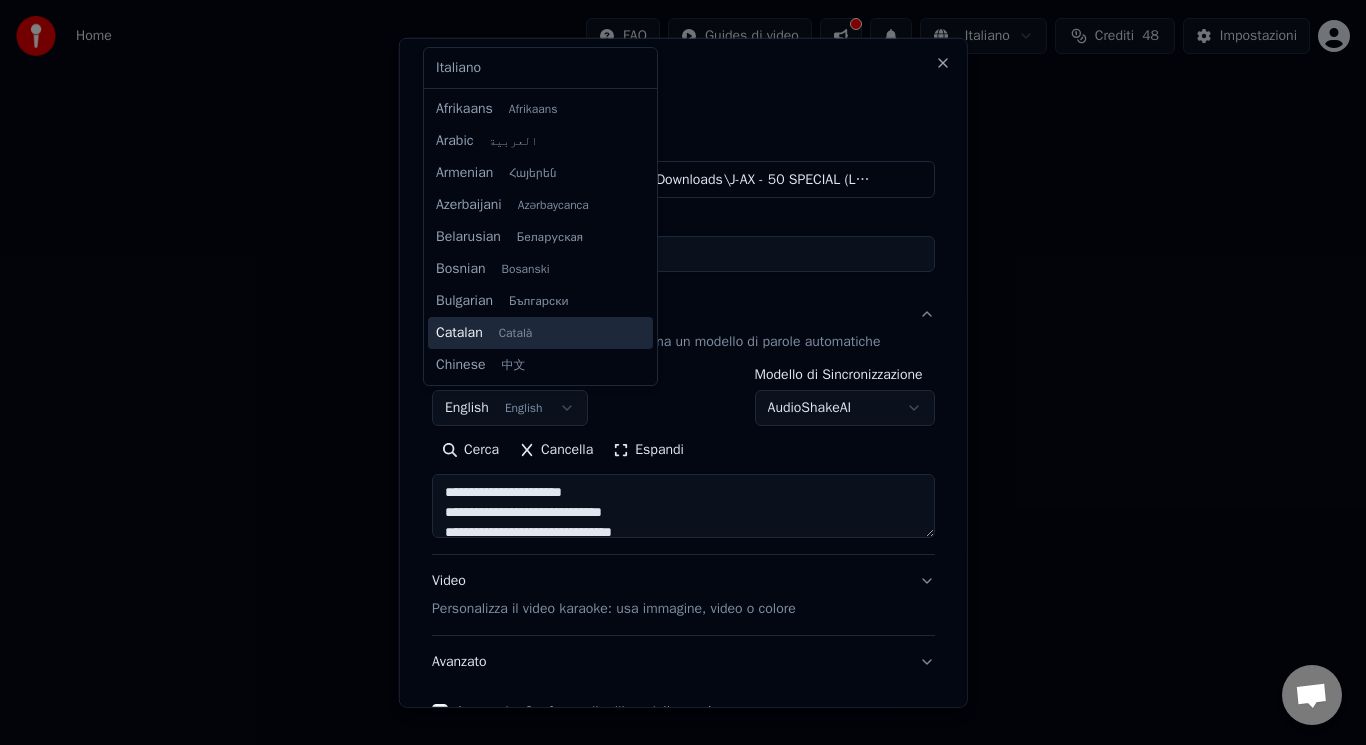scroll, scrollTop: 160, scrollLeft: 0, axis: vertical 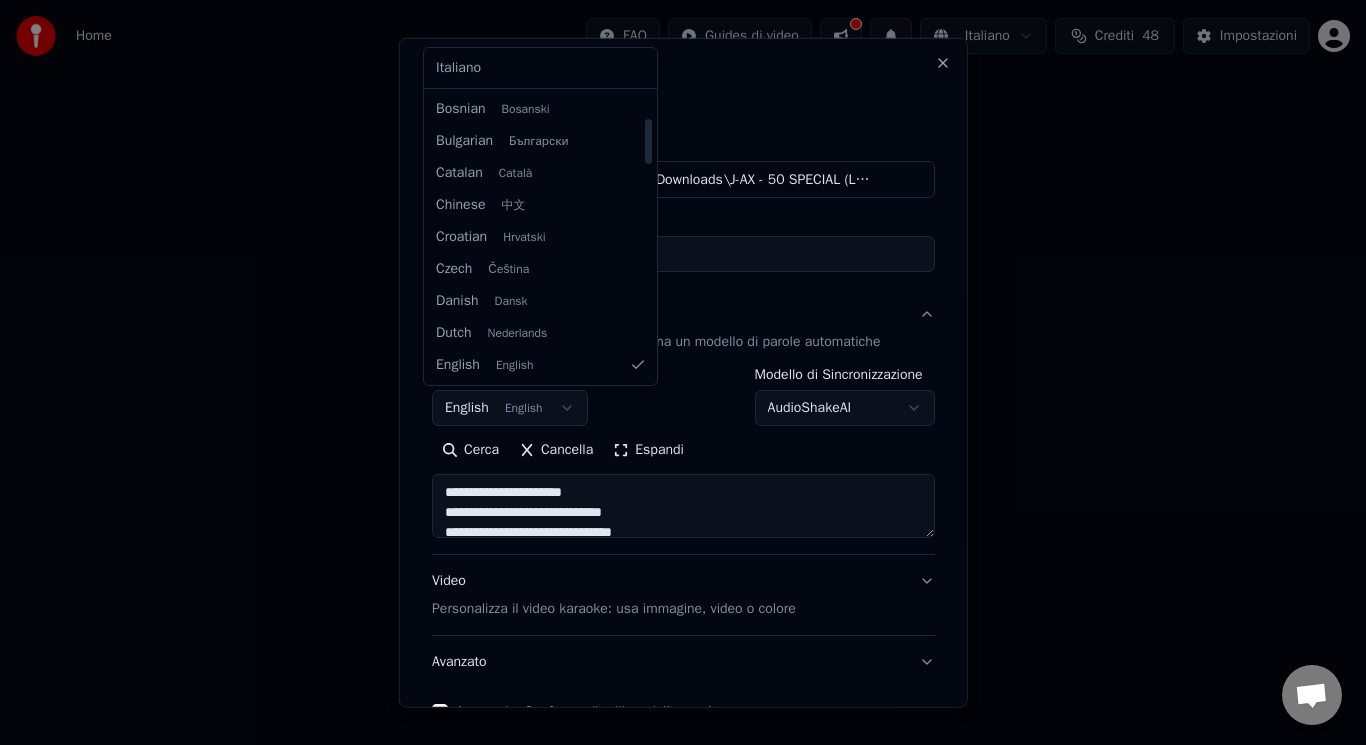 select on "**" 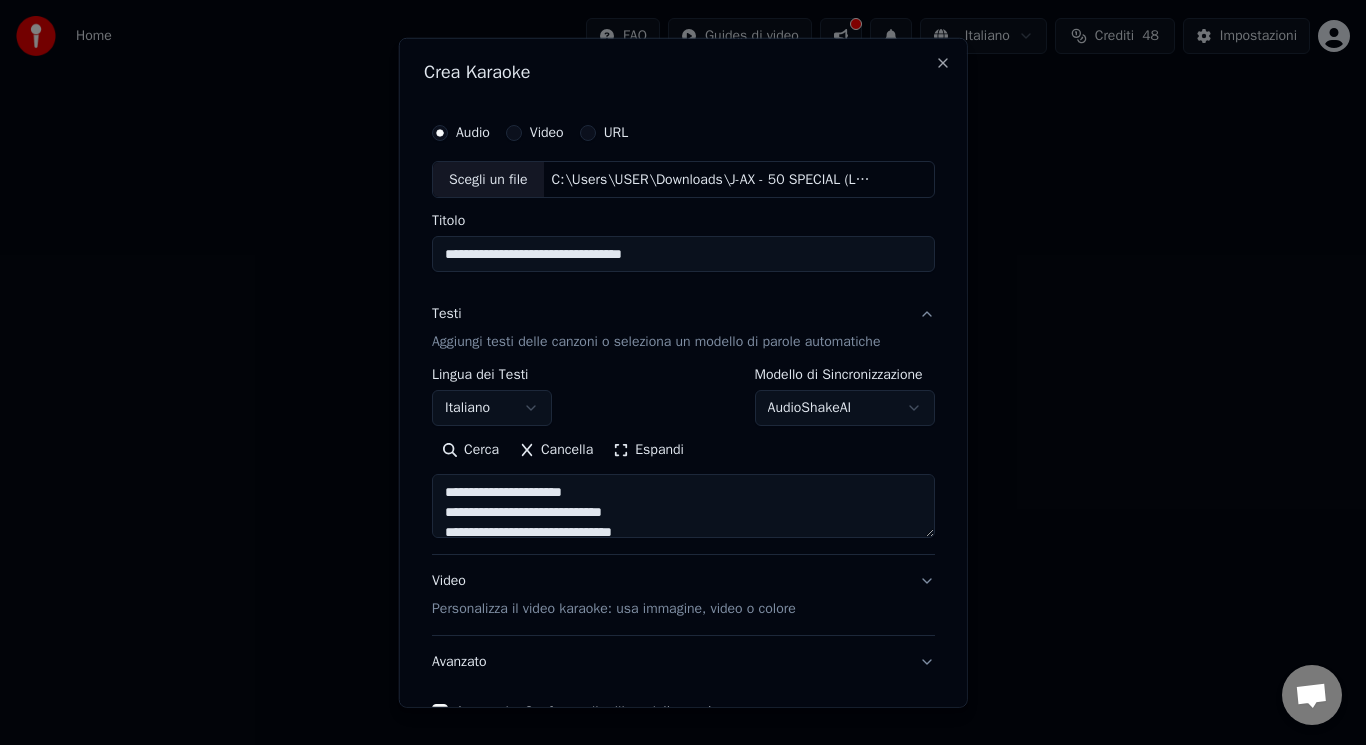 click on "Espandi" at bounding box center (648, 450) 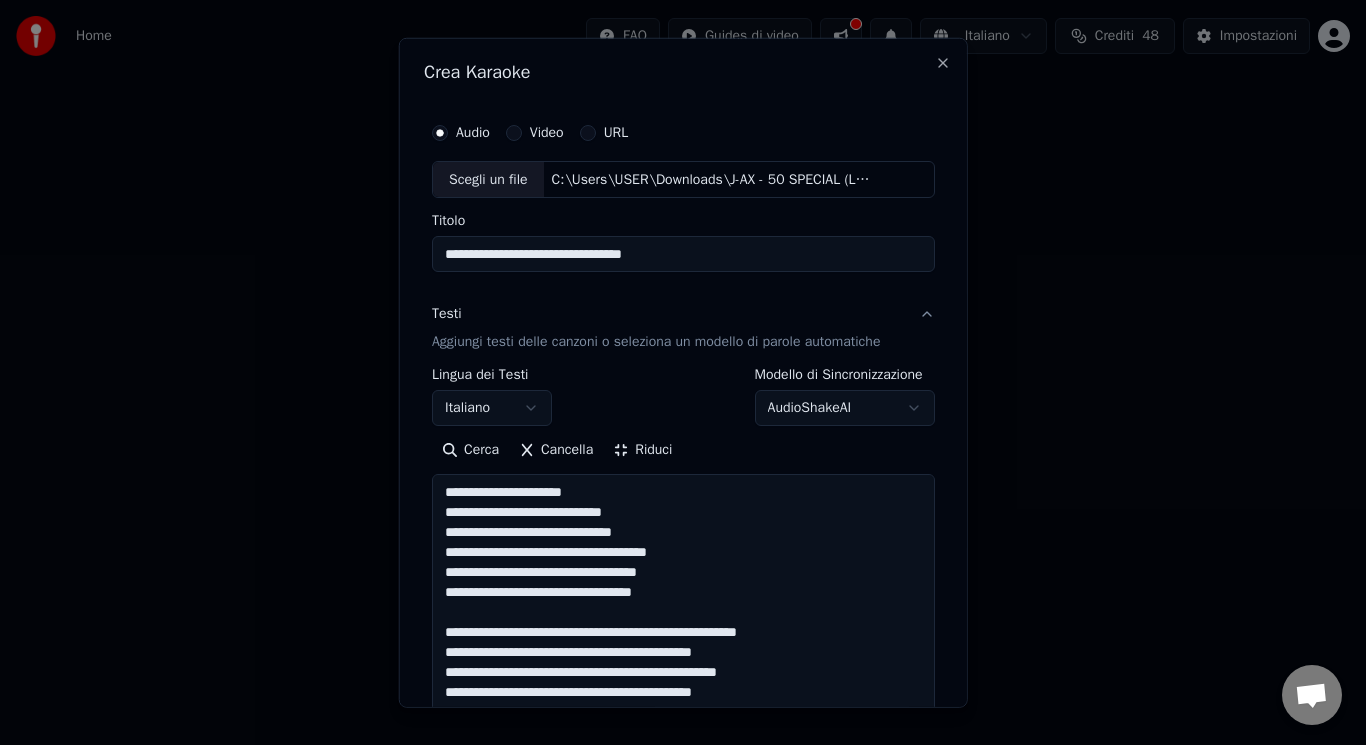 click at bounding box center (683, 1181) 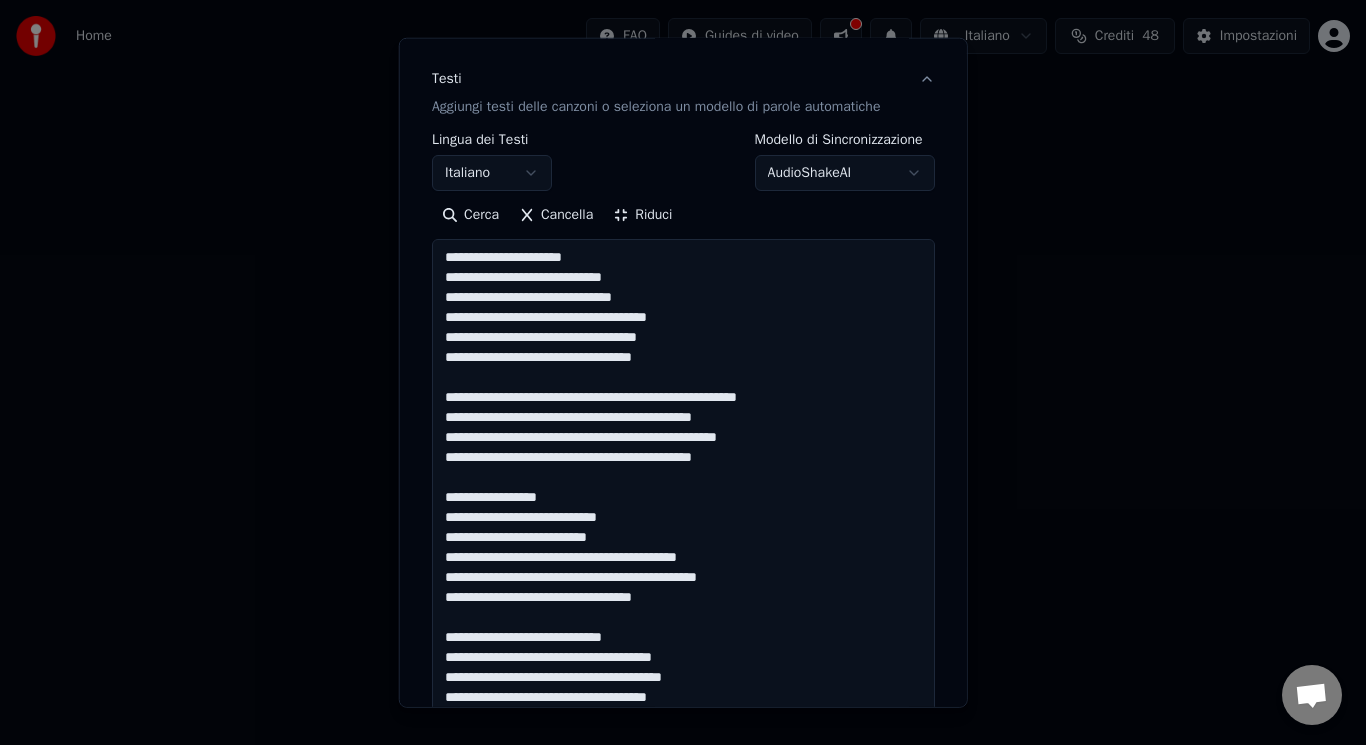 scroll, scrollTop: 255, scrollLeft: 0, axis: vertical 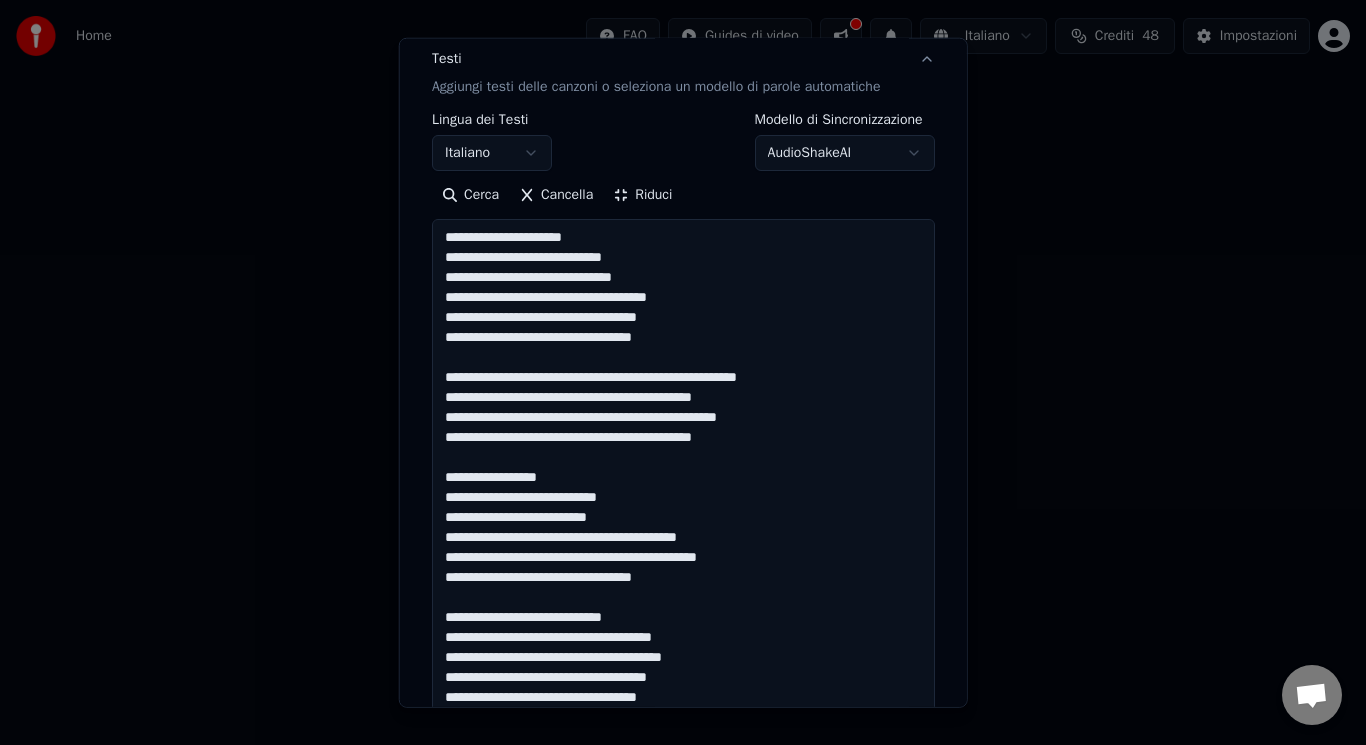 drag, startPoint x: 720, startPoint y: 565, endPoint x: 636, endPoint y: 555, distance: 84.59315 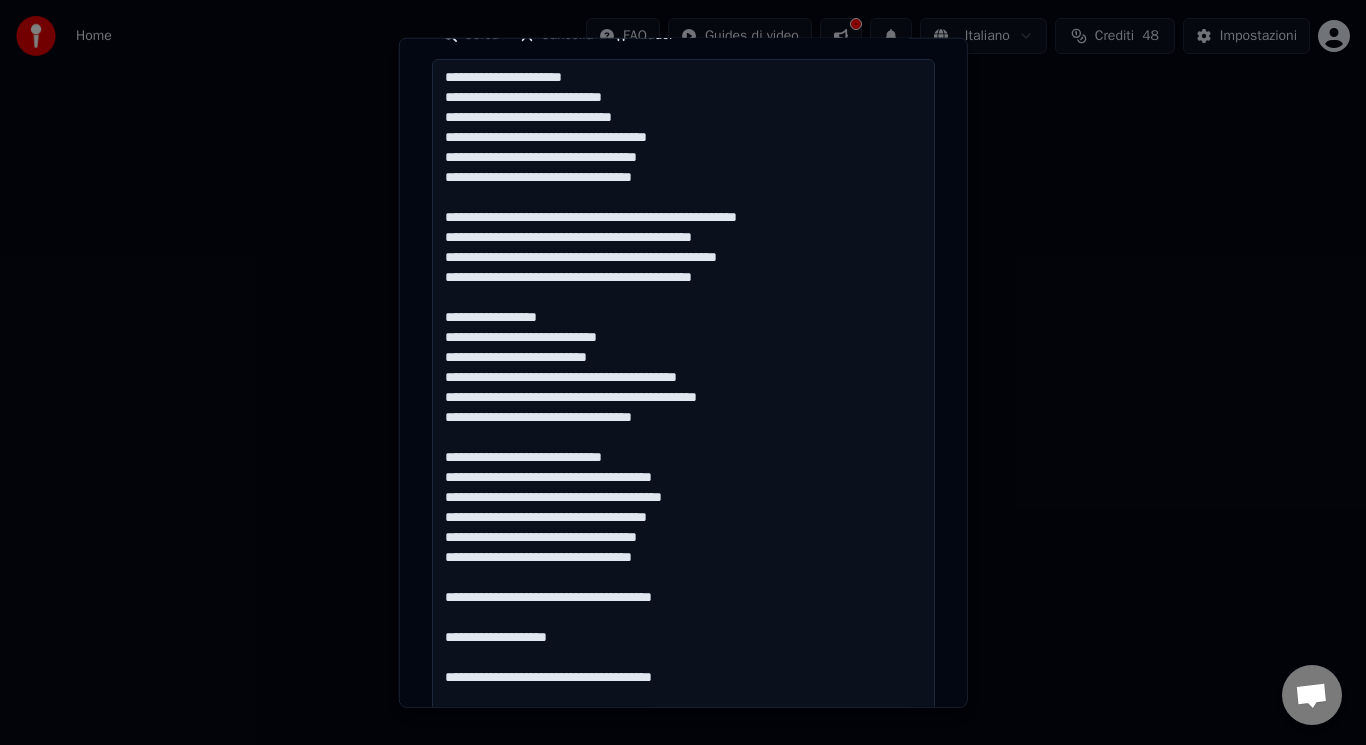scroll, scrollTop: 515, scrollLeft: 0, axis: vertical 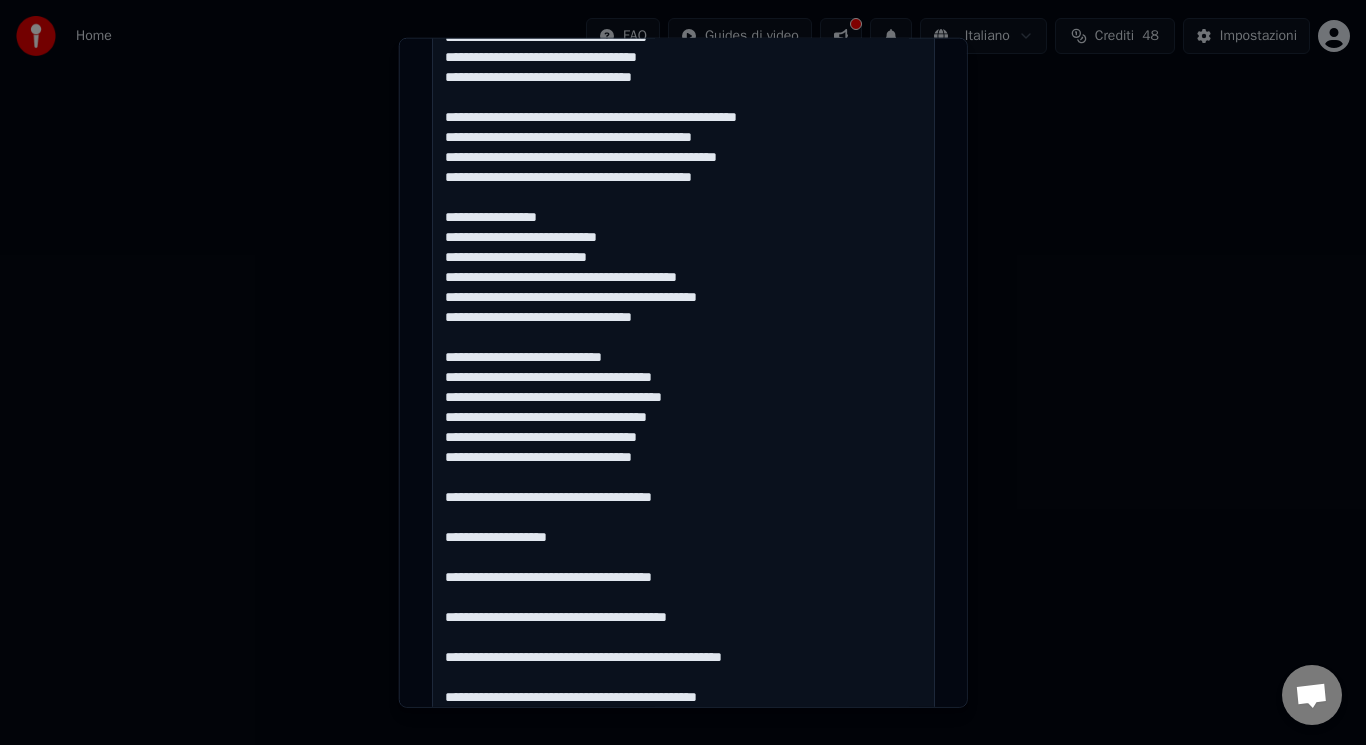click at bounding box center (683, 666) 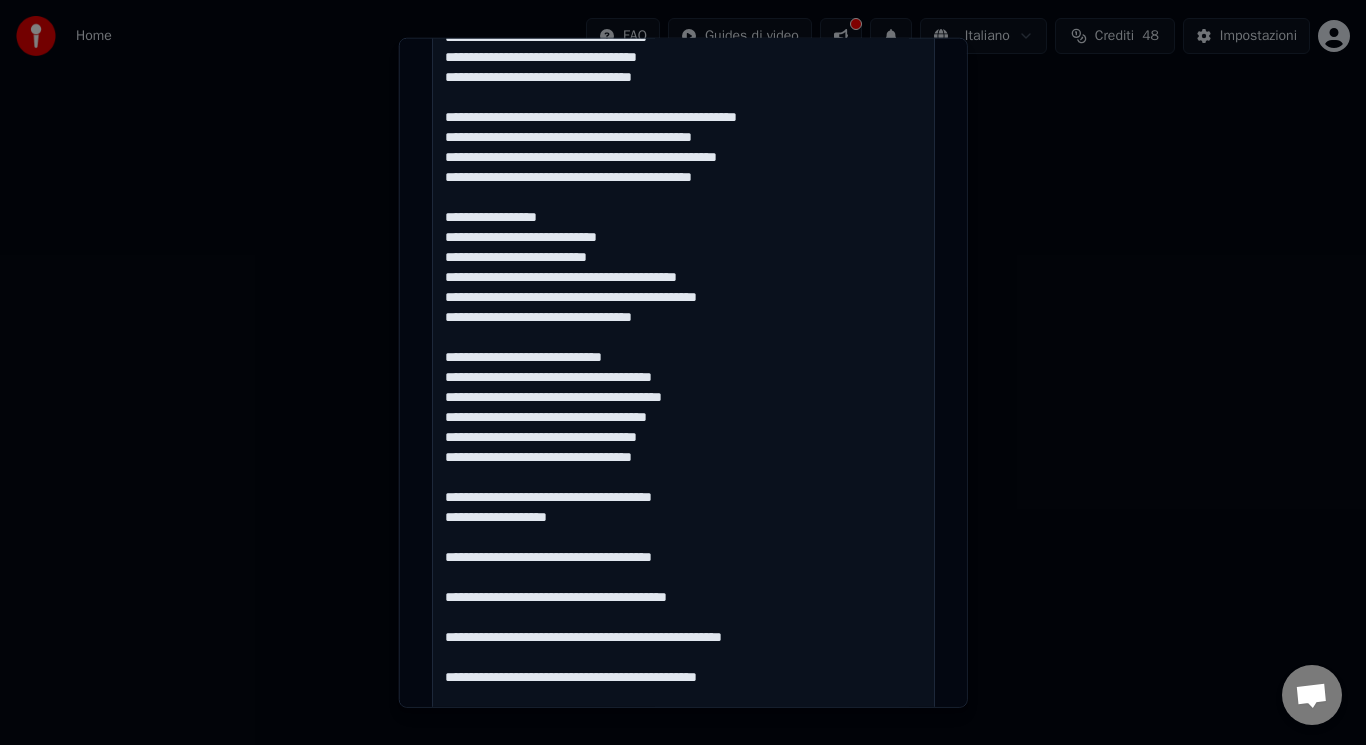 click at bounding box center (683, 666) 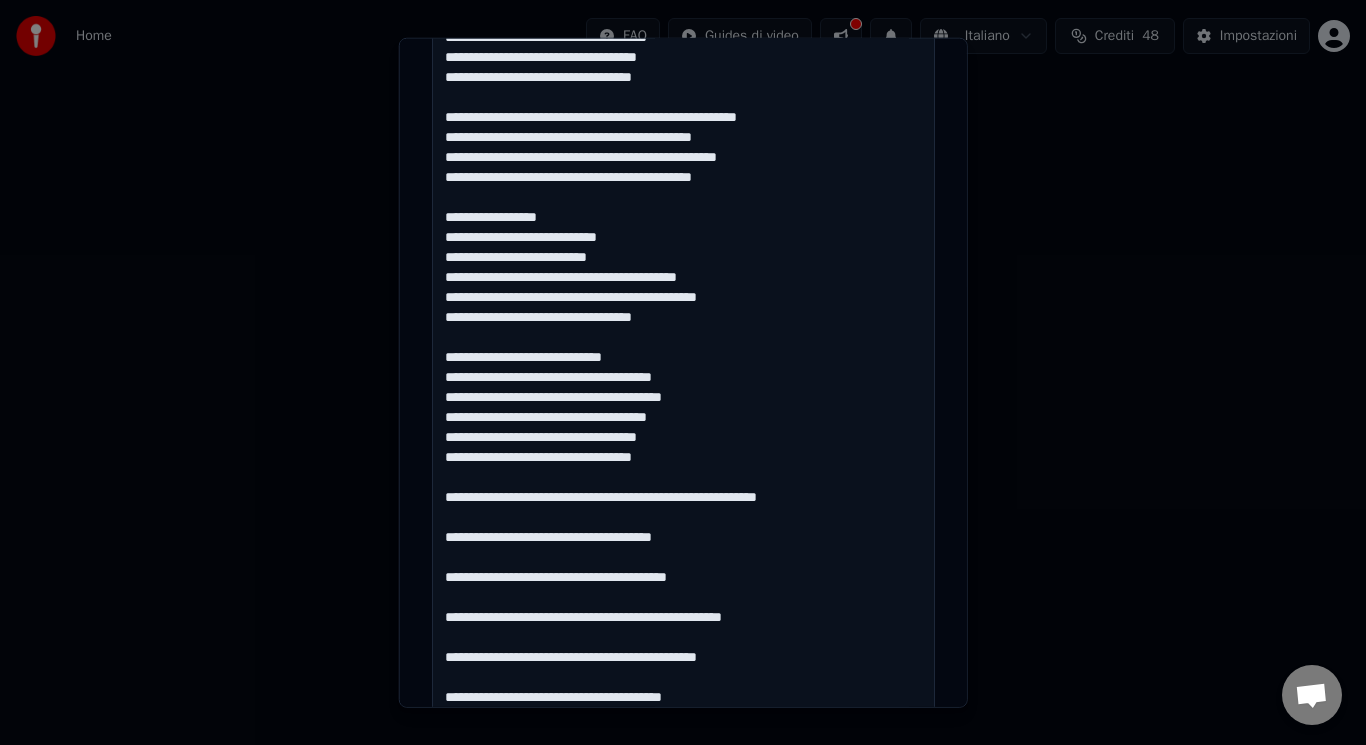 click at bounding box center [683, 666] 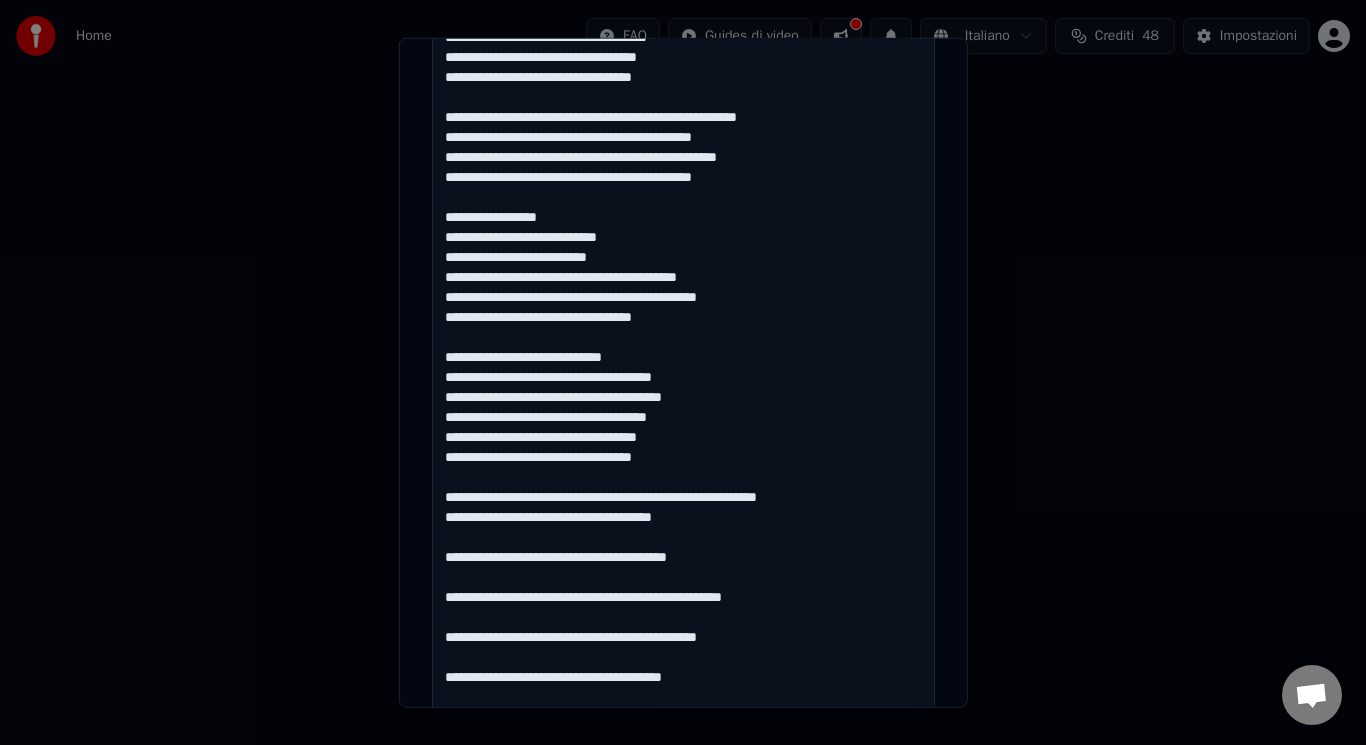 click at bounding box center [683, 666] 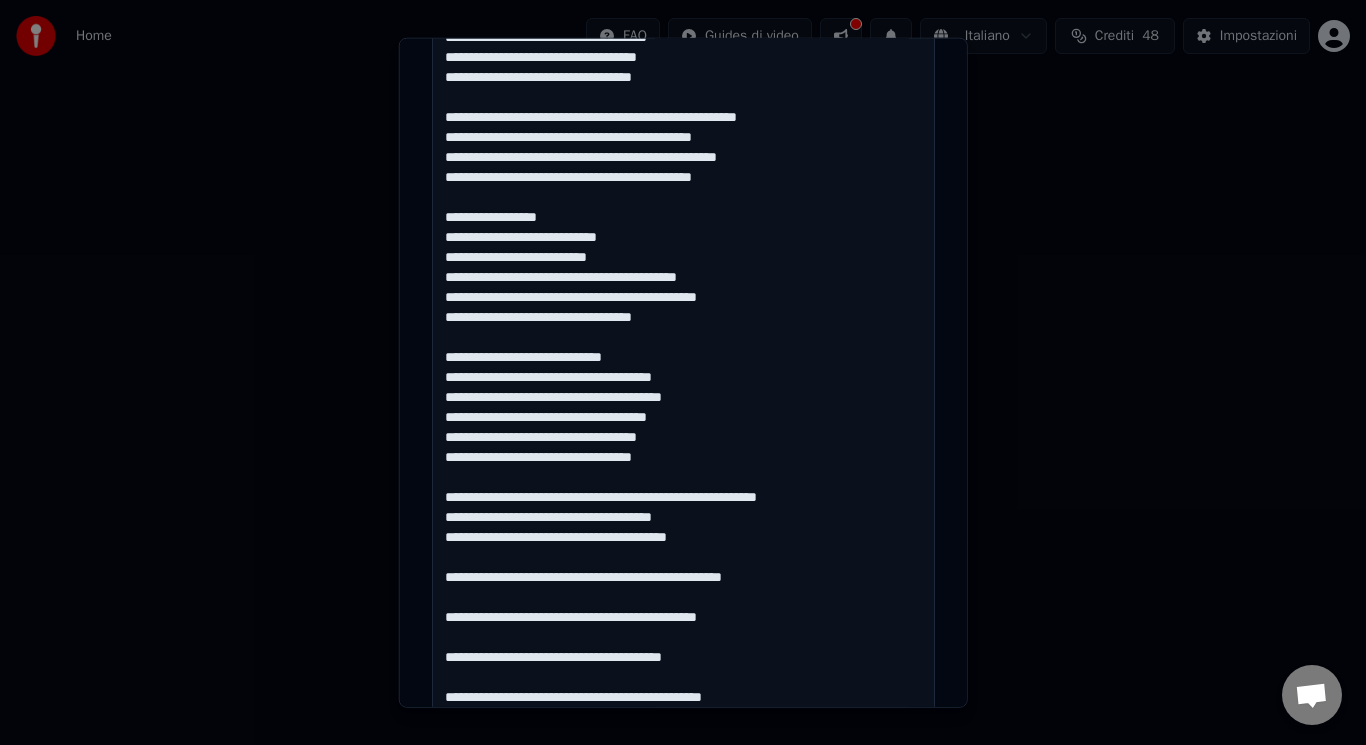 click at bounding box center (683, 666) 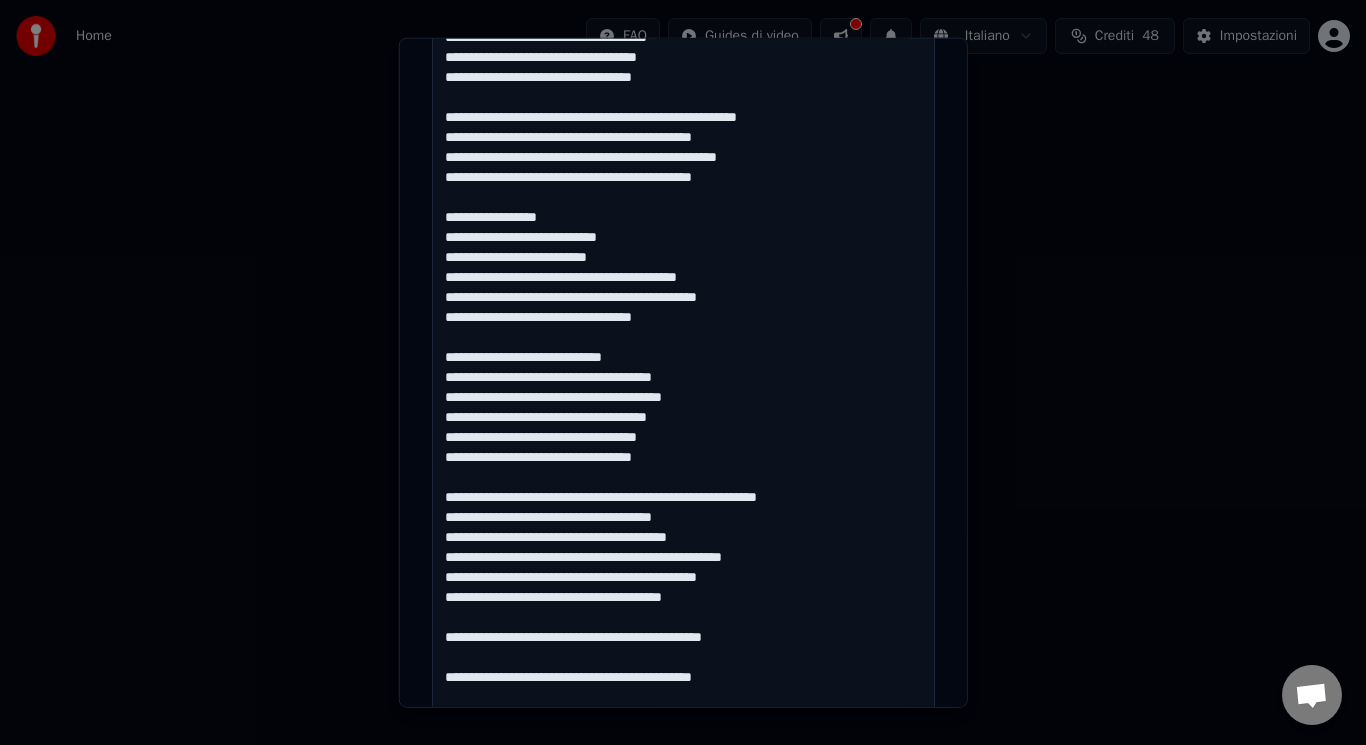 click at bounding box center (683, 666) 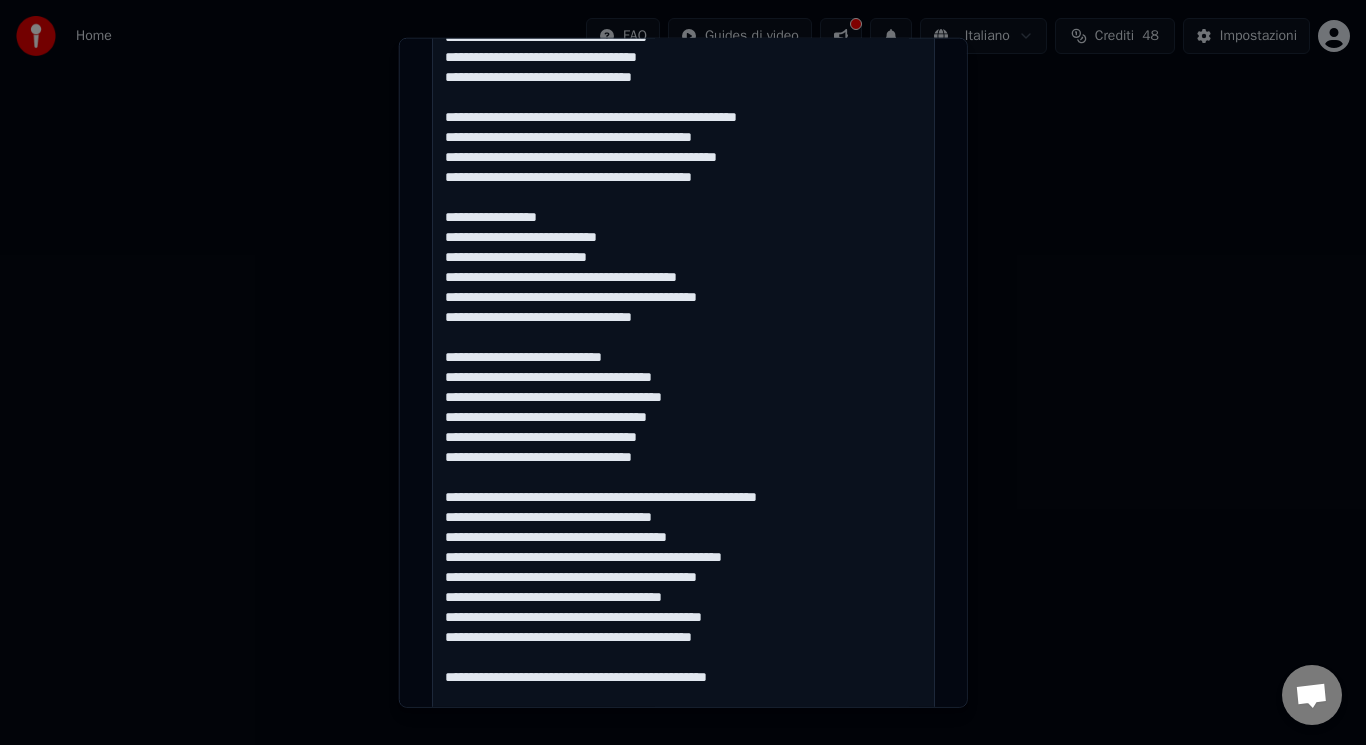 click at bounding box center [683, 666] 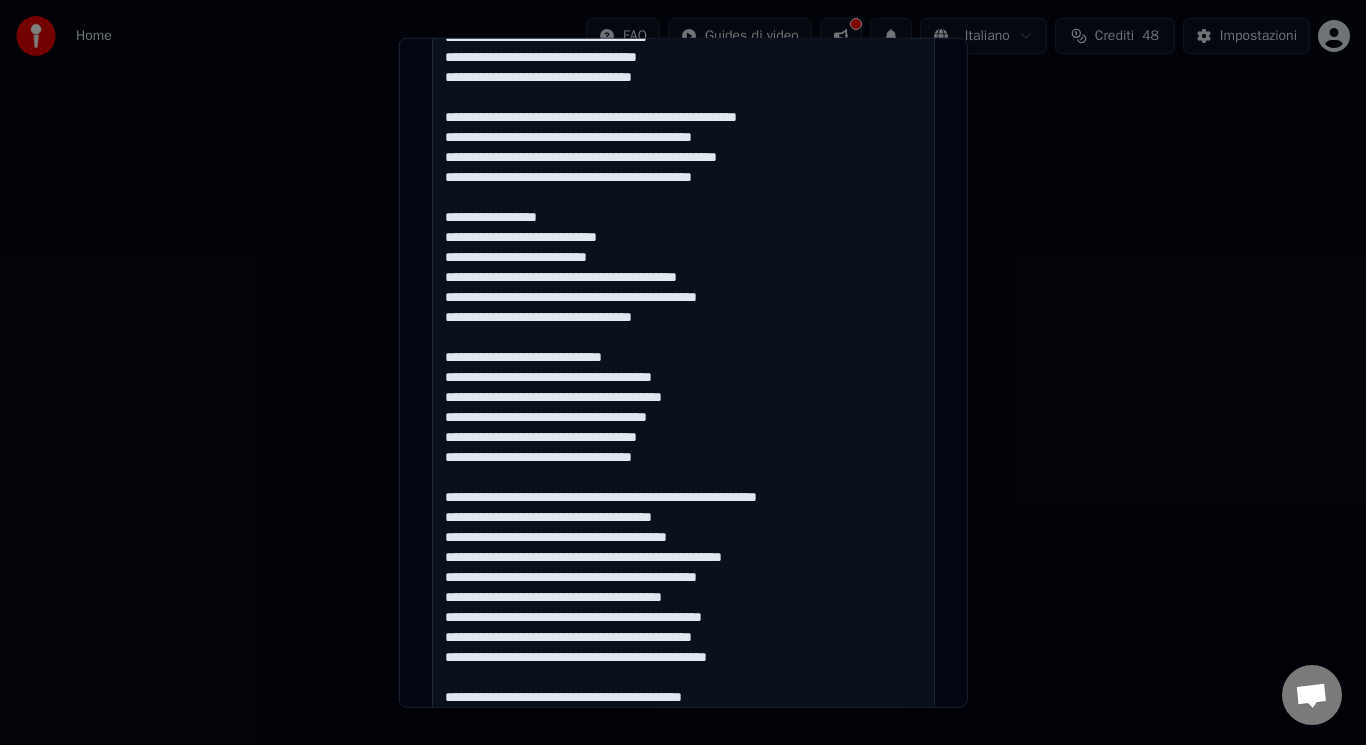 click at bounding box center (683, 666) 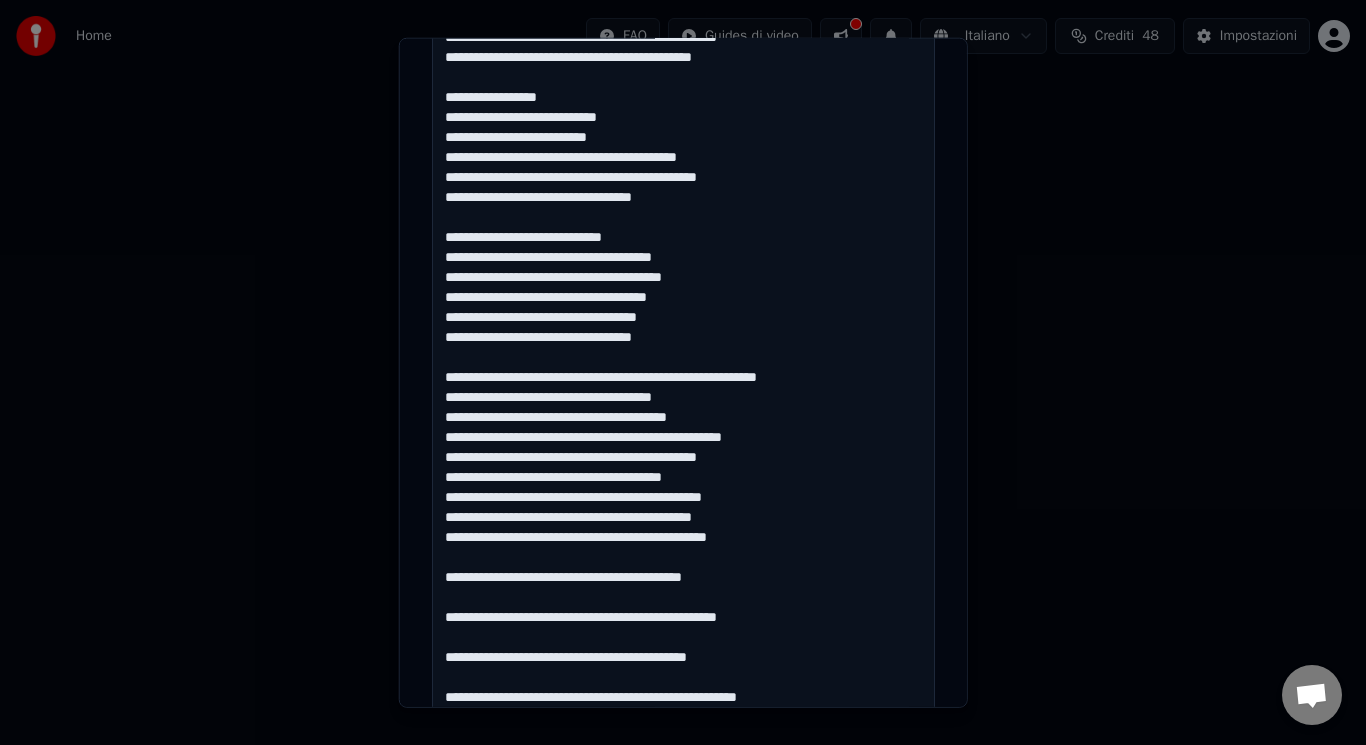 scroll, scrollTop: 735, scrollLeft: 0, axis: vertical 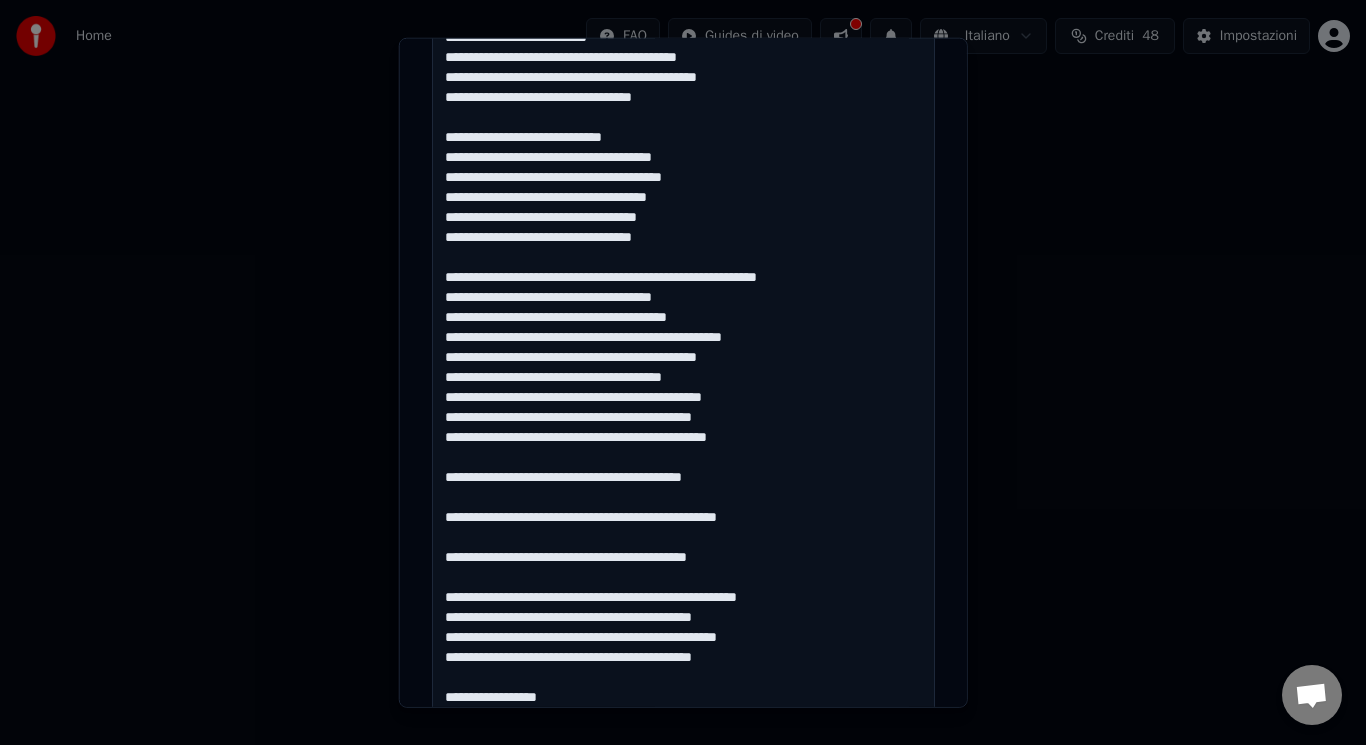 click at bounding box center (683, 446) 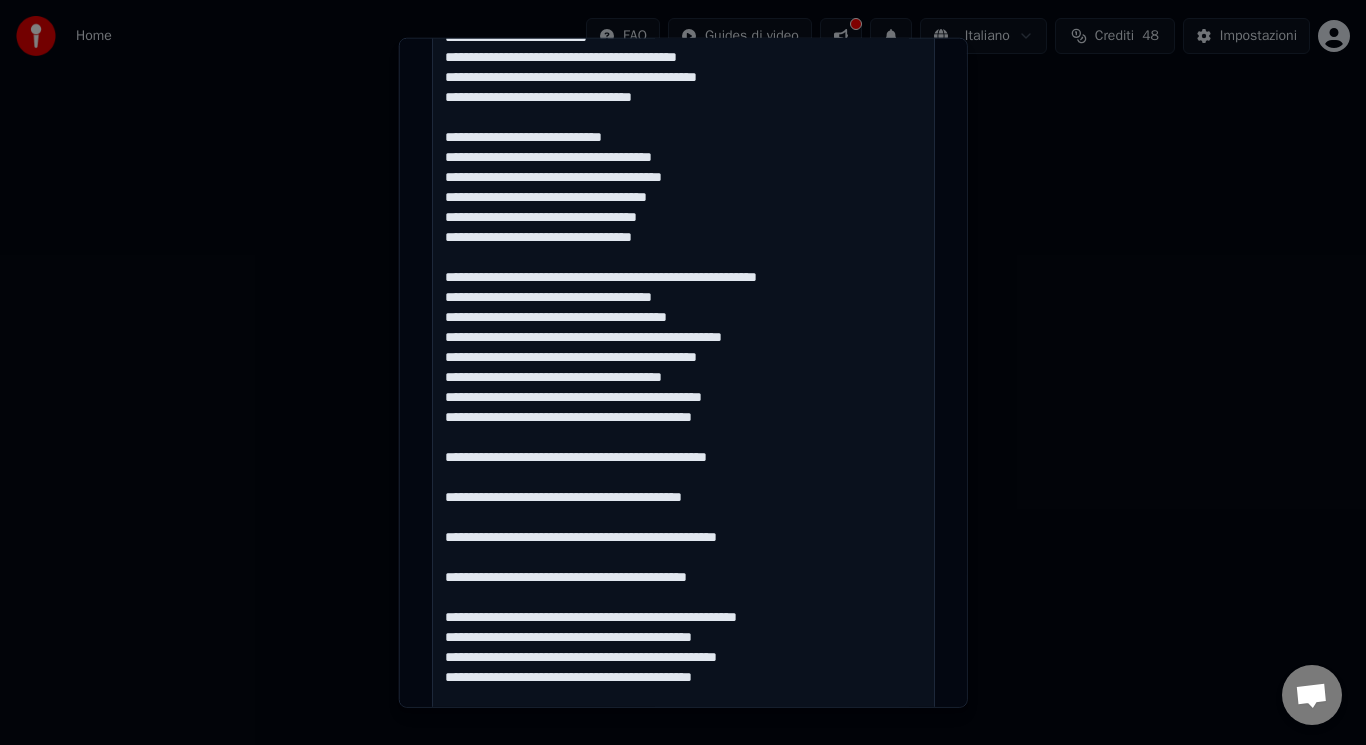 scroll, scrollTop: 1124, scrollLeft: 0, axis: vertical 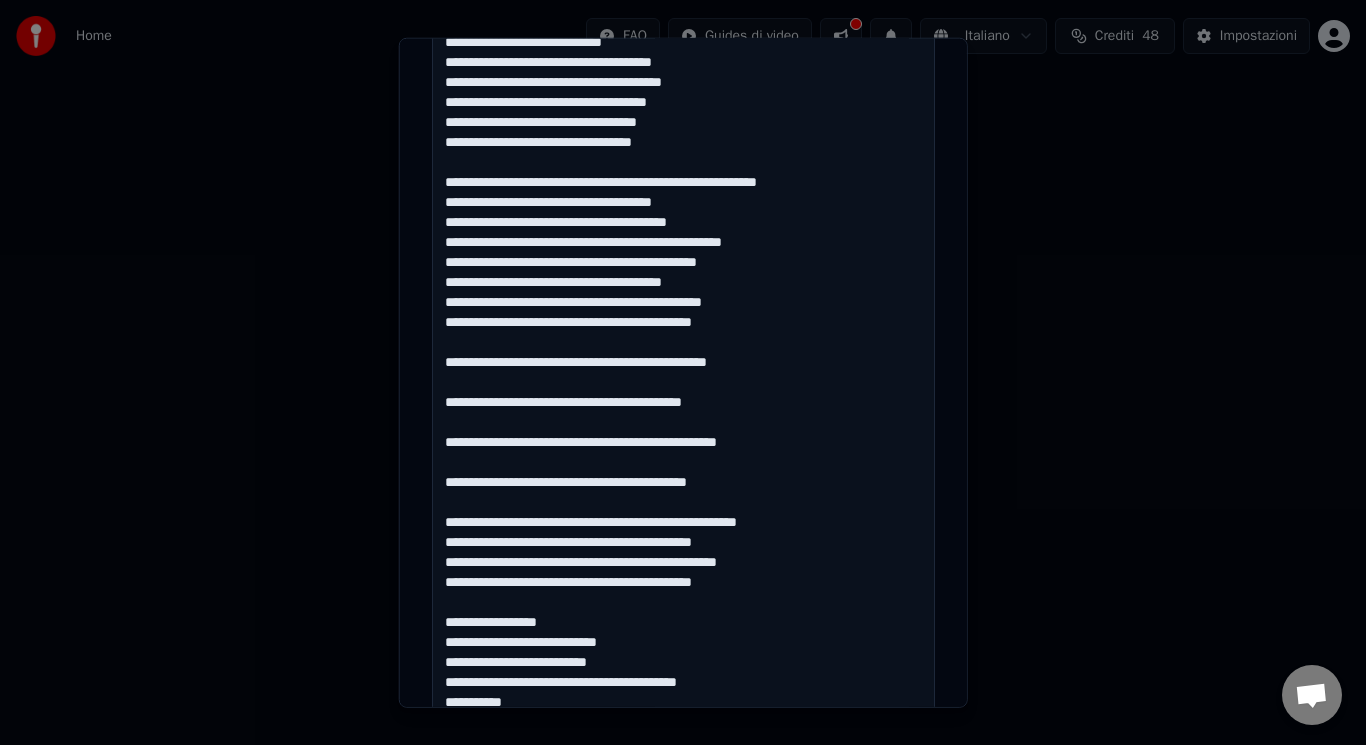 click at bounding box center (683, 351) 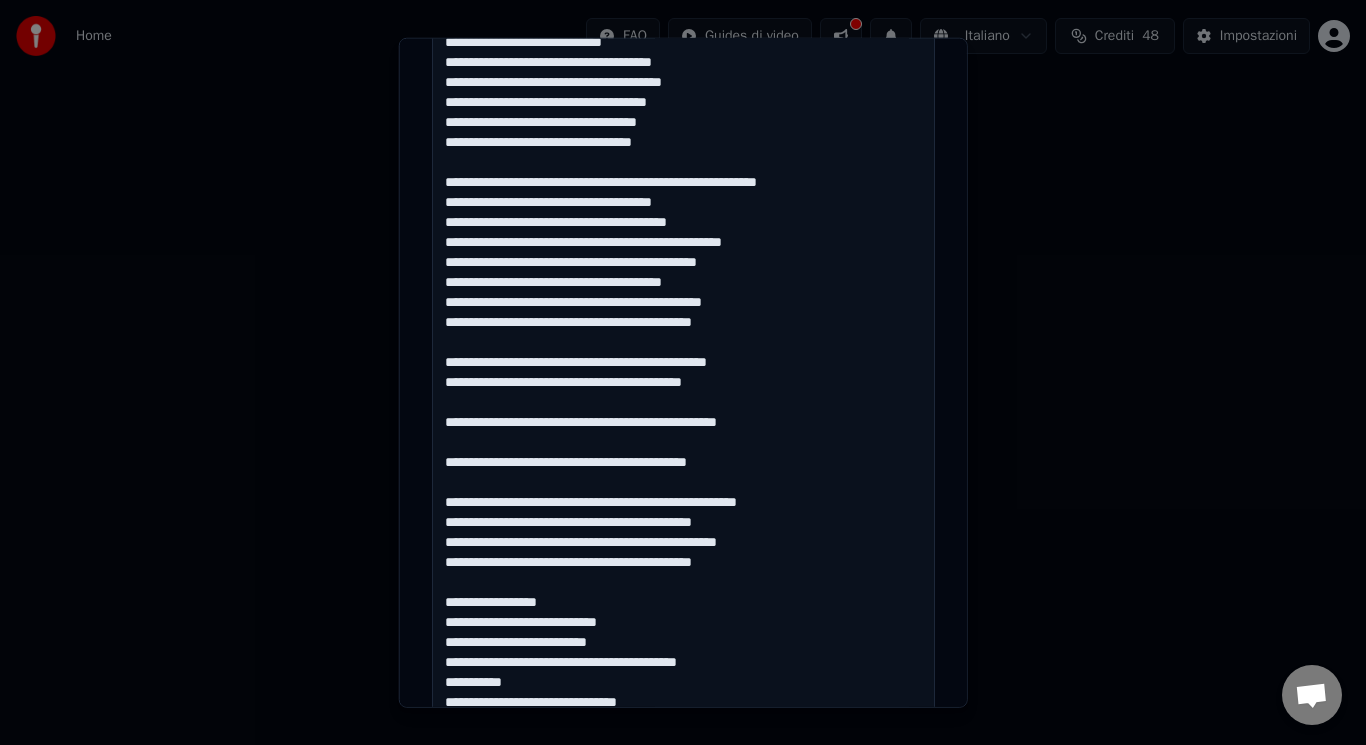 click at bounding box center [683, 351] 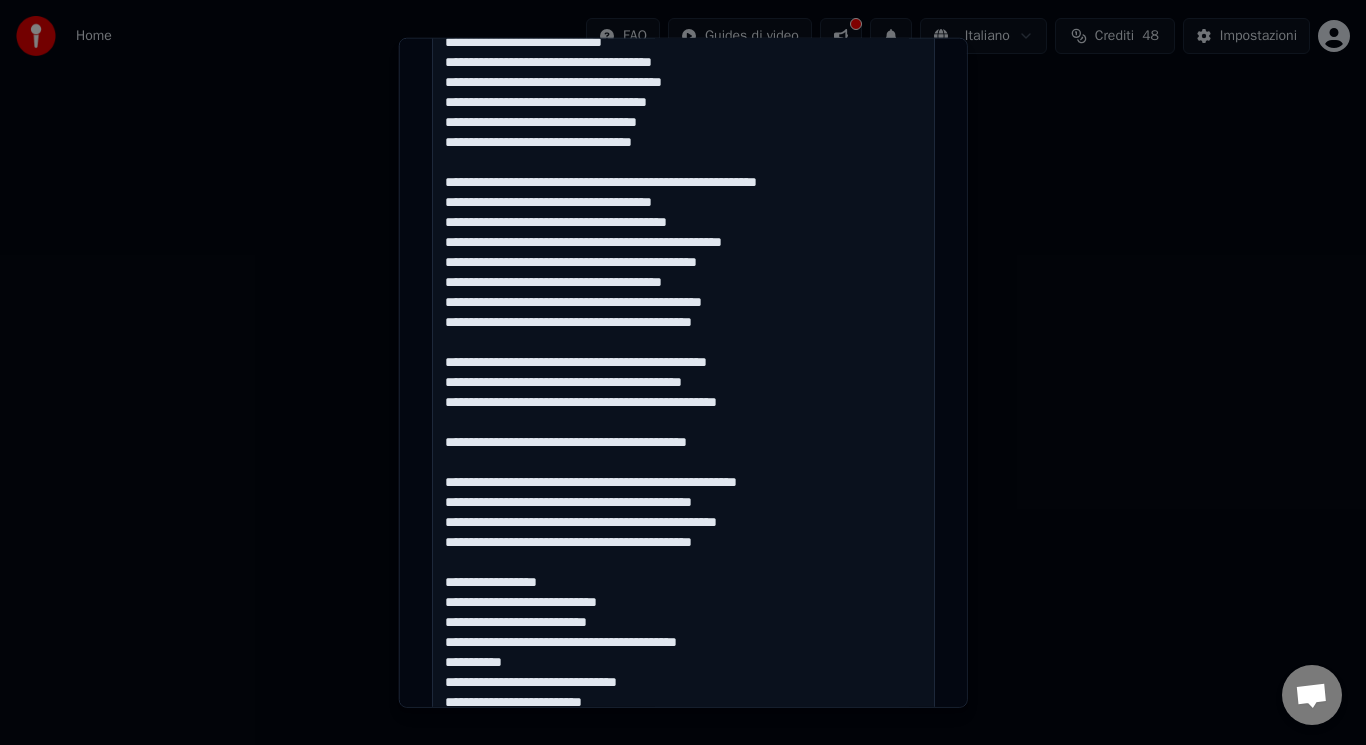 click at bounding box center [683, 351] 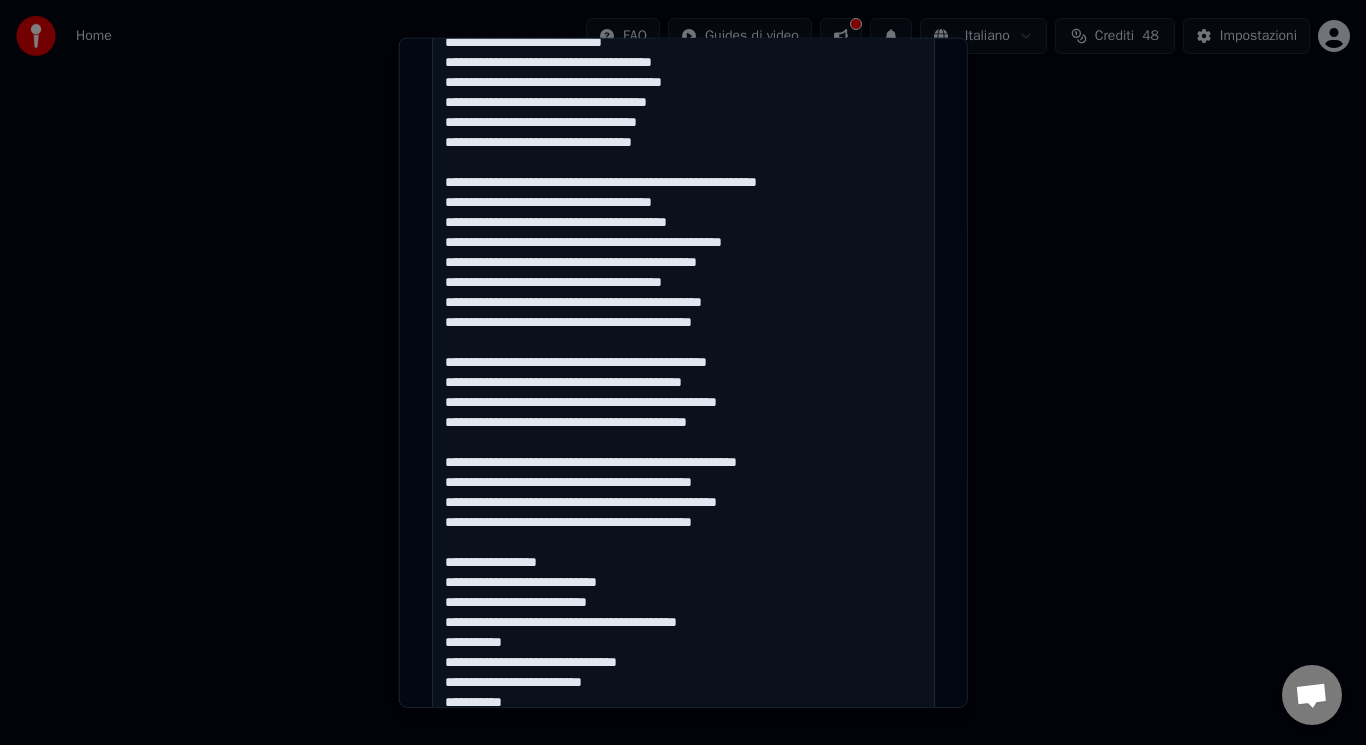 click at bounding box center [683, 351] 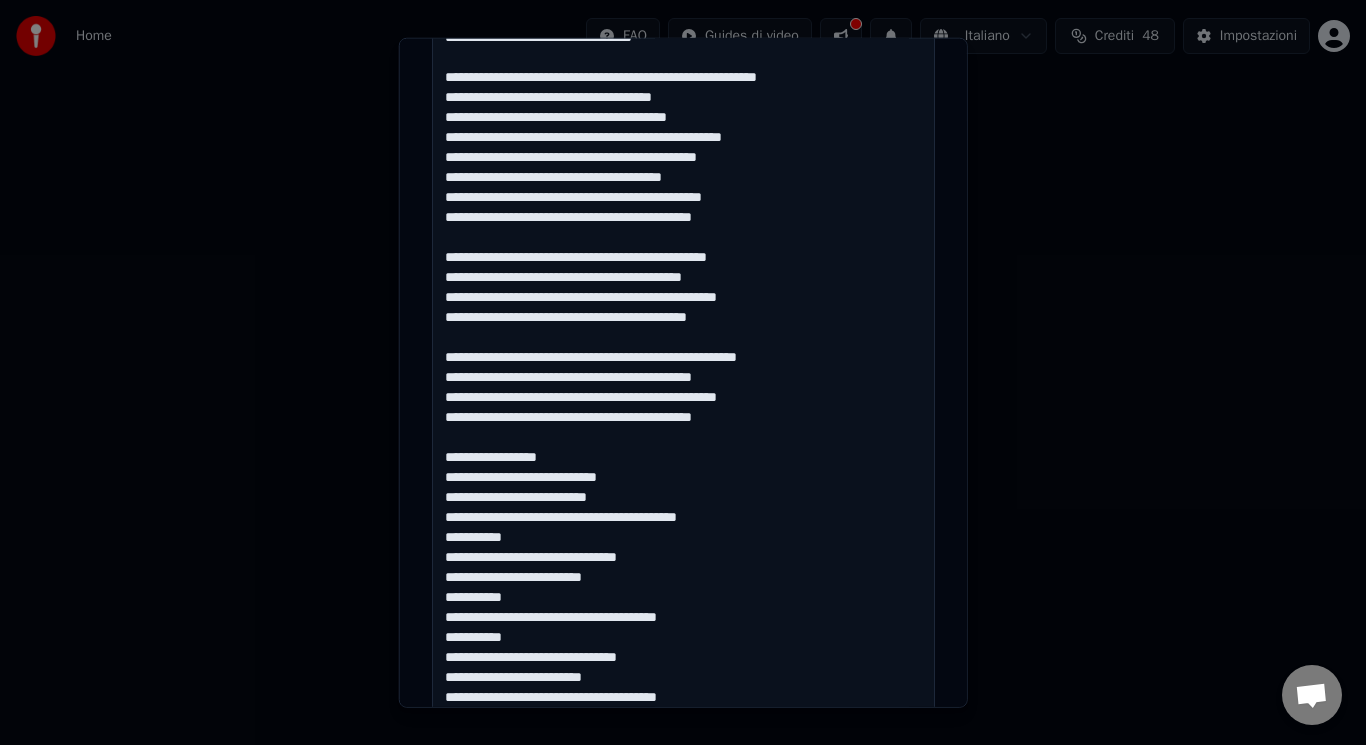 drag, startPoint x: 431, startPoint y: 554, endPoint x: 654, endPoint y: 571, distance: 223.64705 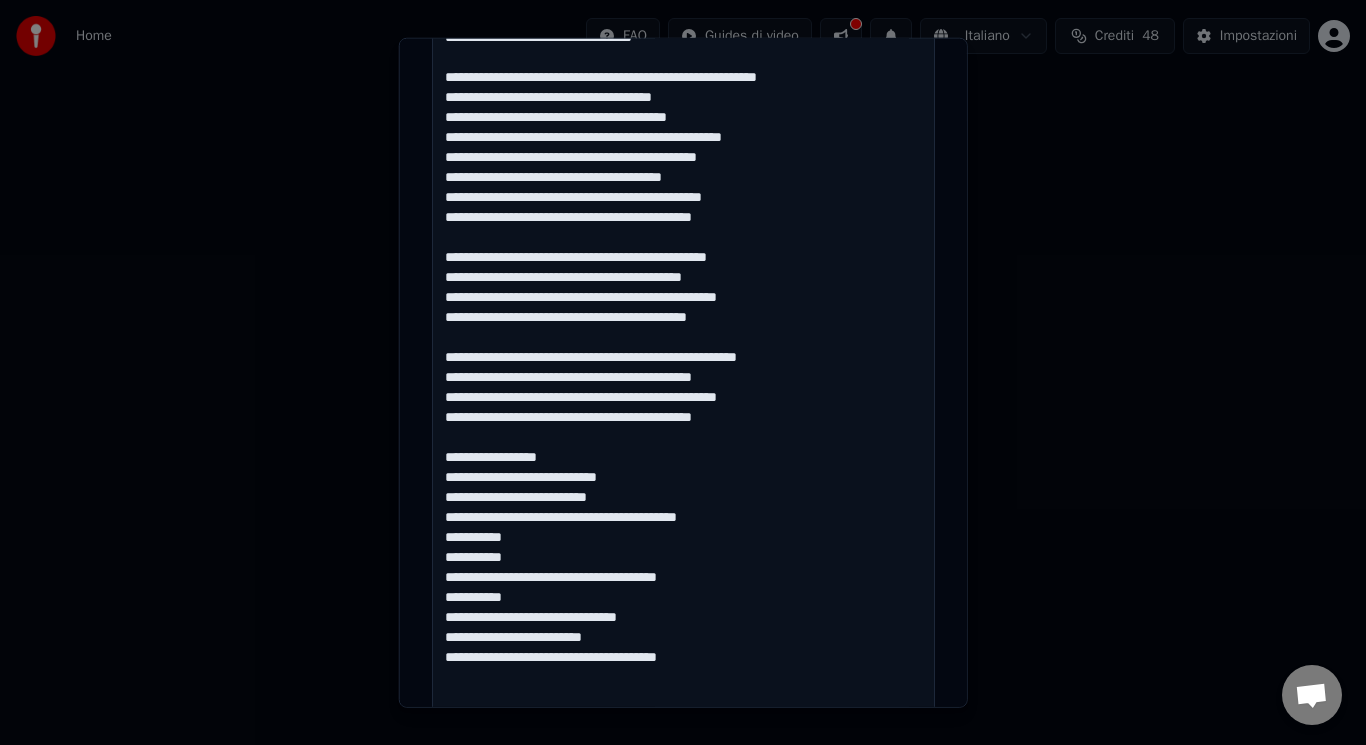 drag, startPoint x: 699, startPoint y: 580, endPoint x: 402, endPoint y: 581, distance: 297.00168 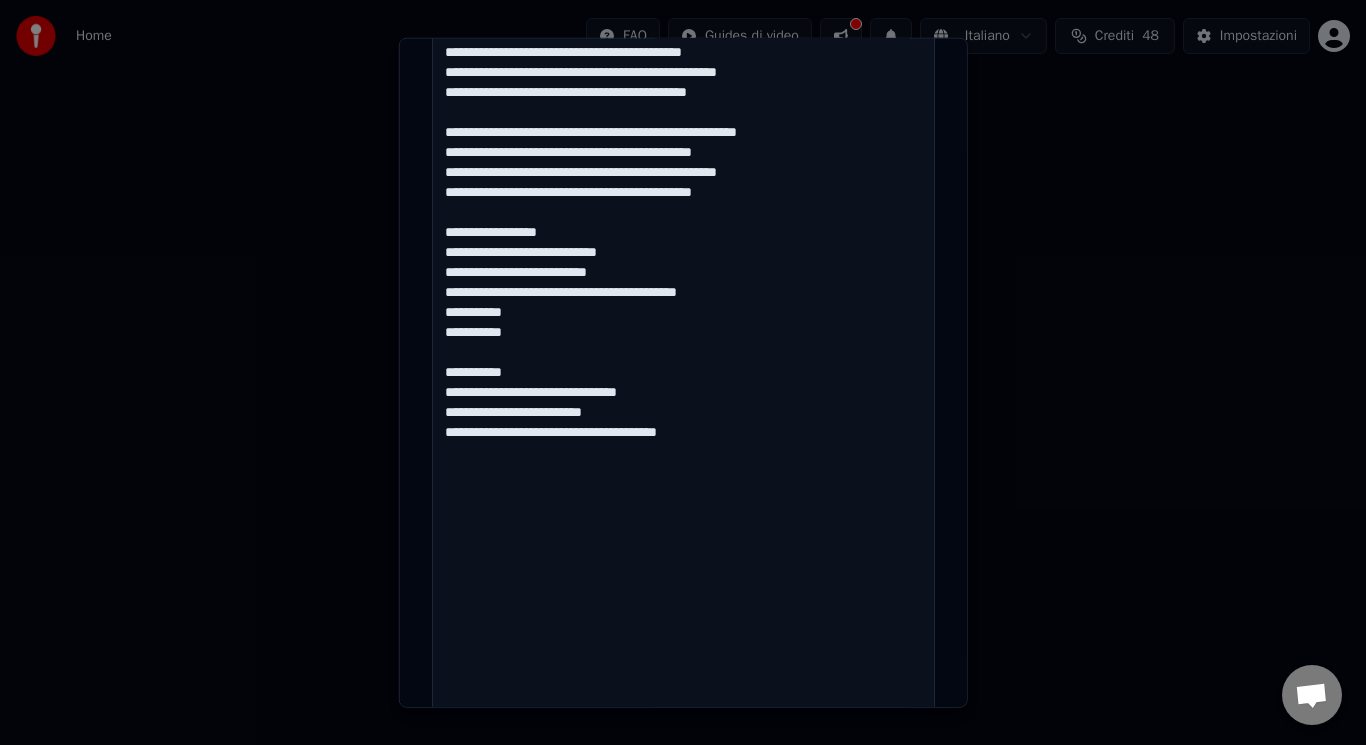 drag, startPoint x: 432, startPoint y: 612, endPoint x: 809, endPoint y: 702, distance: 387.59387 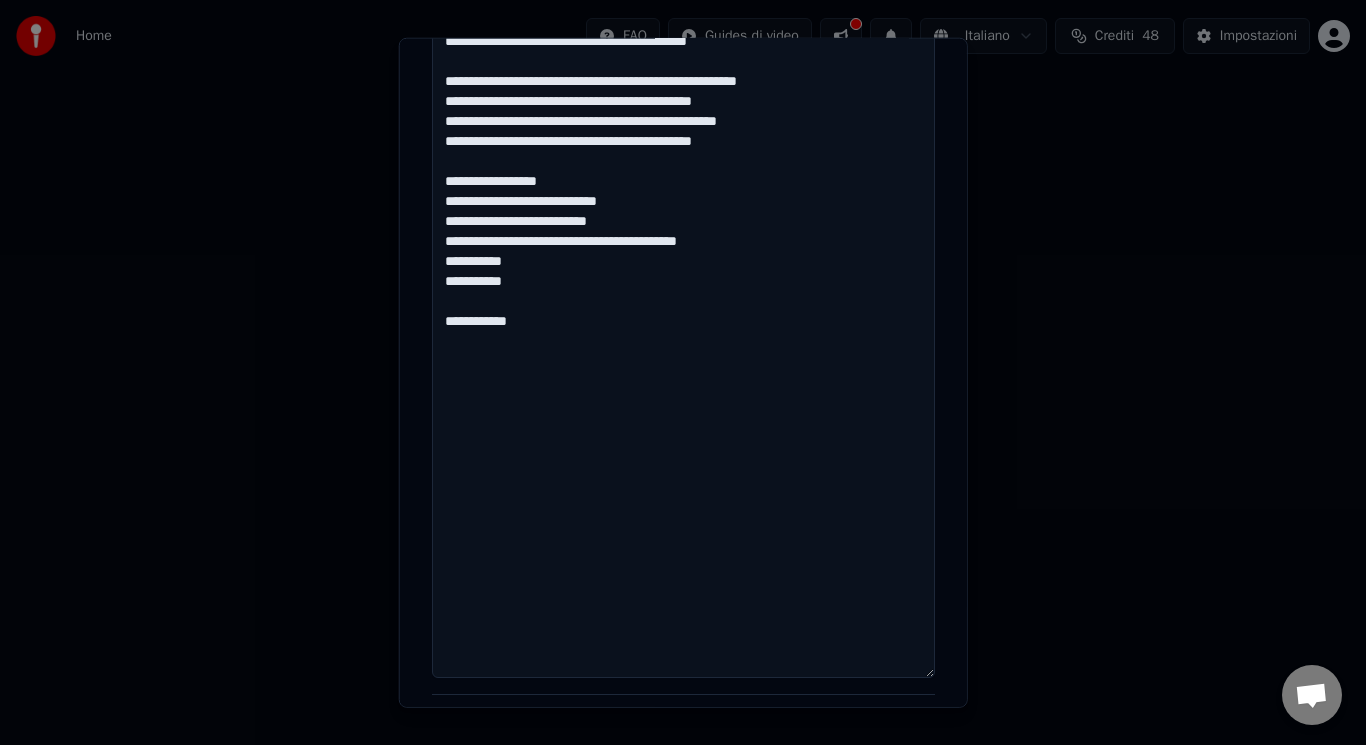 click at bounding box center [683, -30] 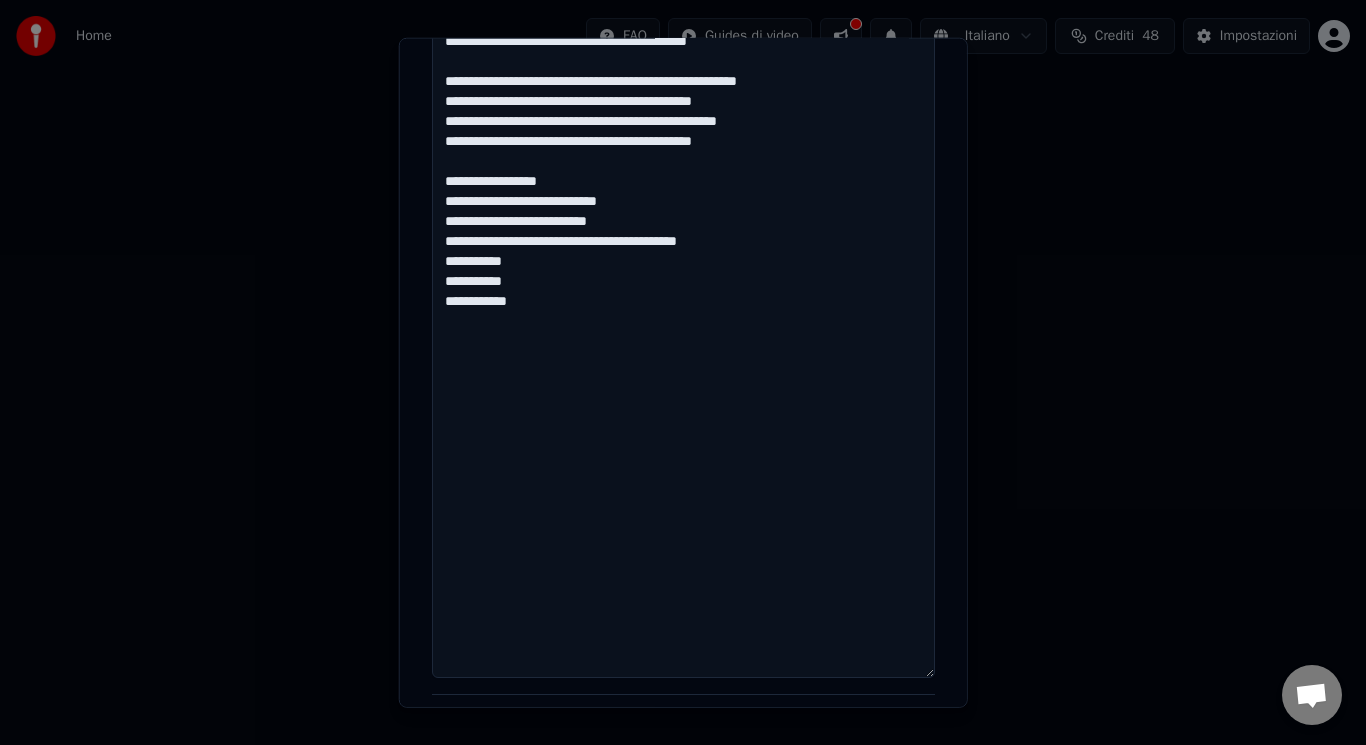 type on "**********" 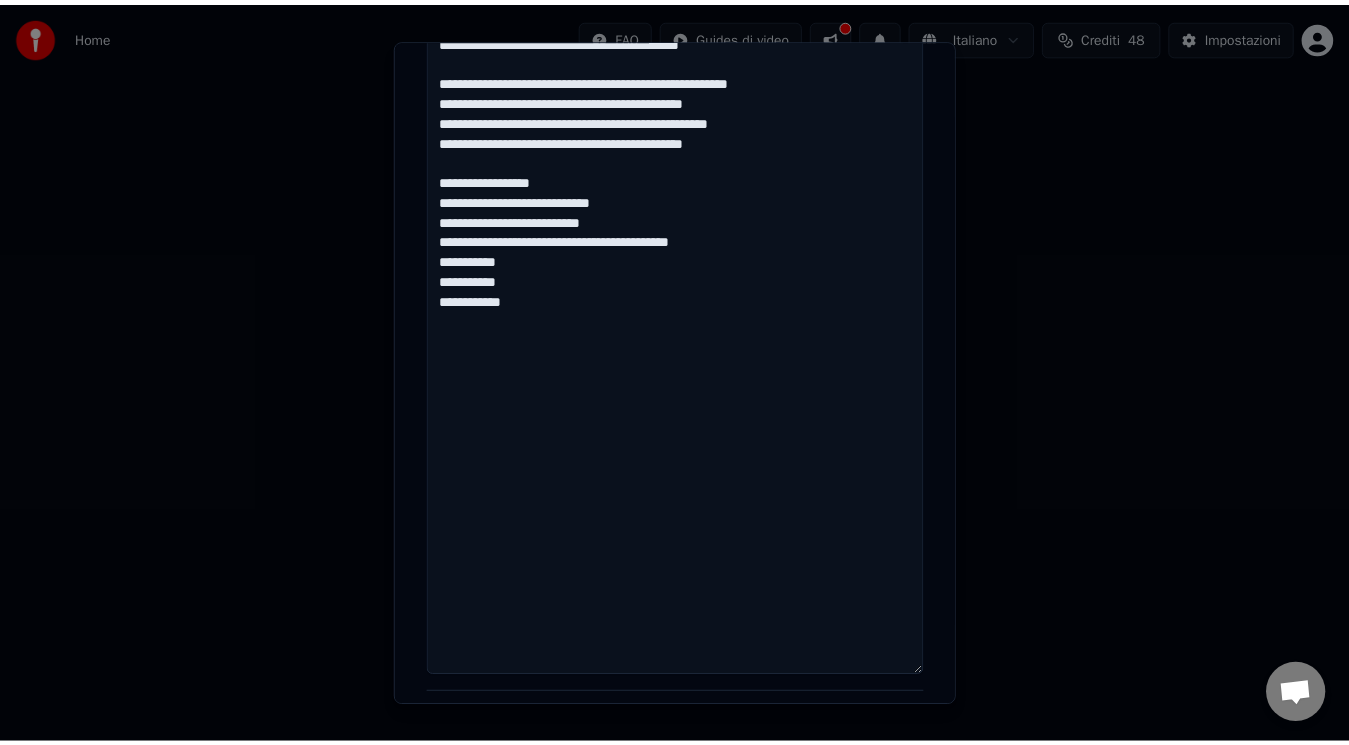 scroll, scrollTop: 1472, scrollLeft: 0, axis: vertical 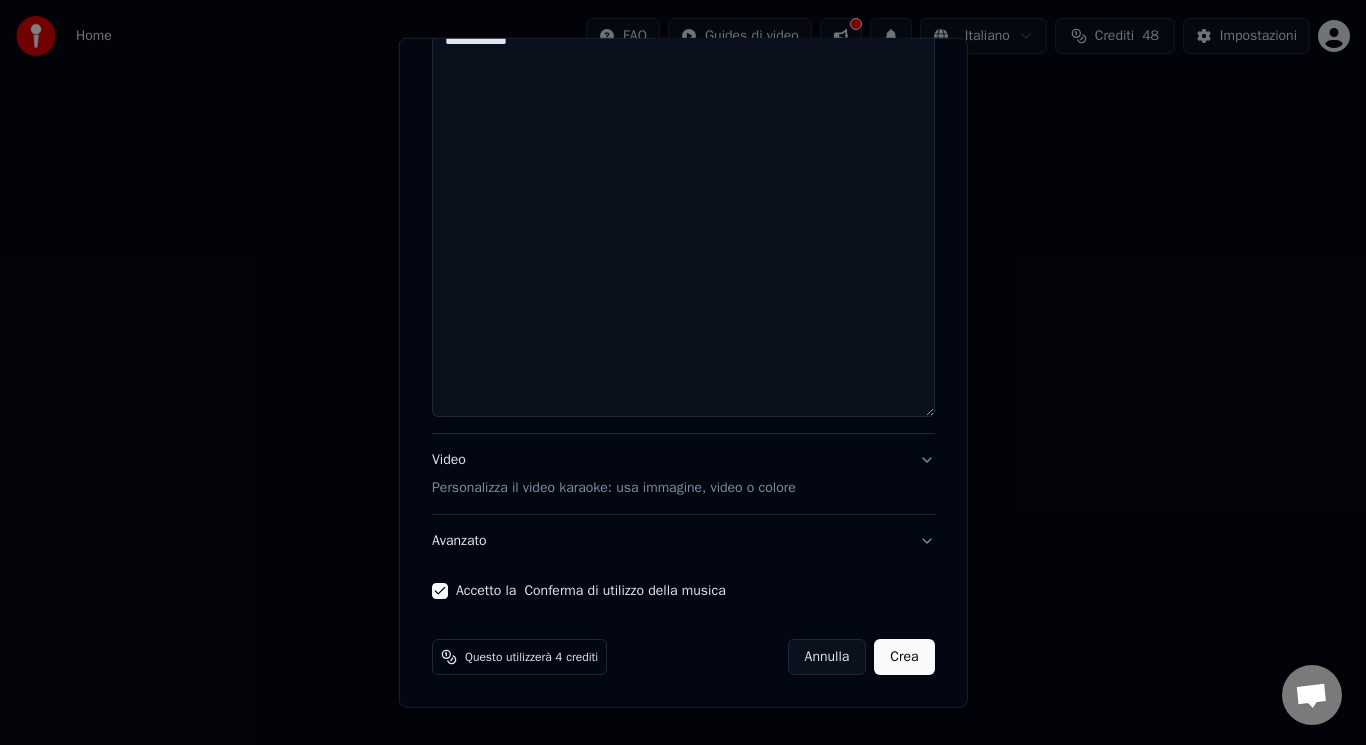 click on "Crea" at bounding box center (904, 657) 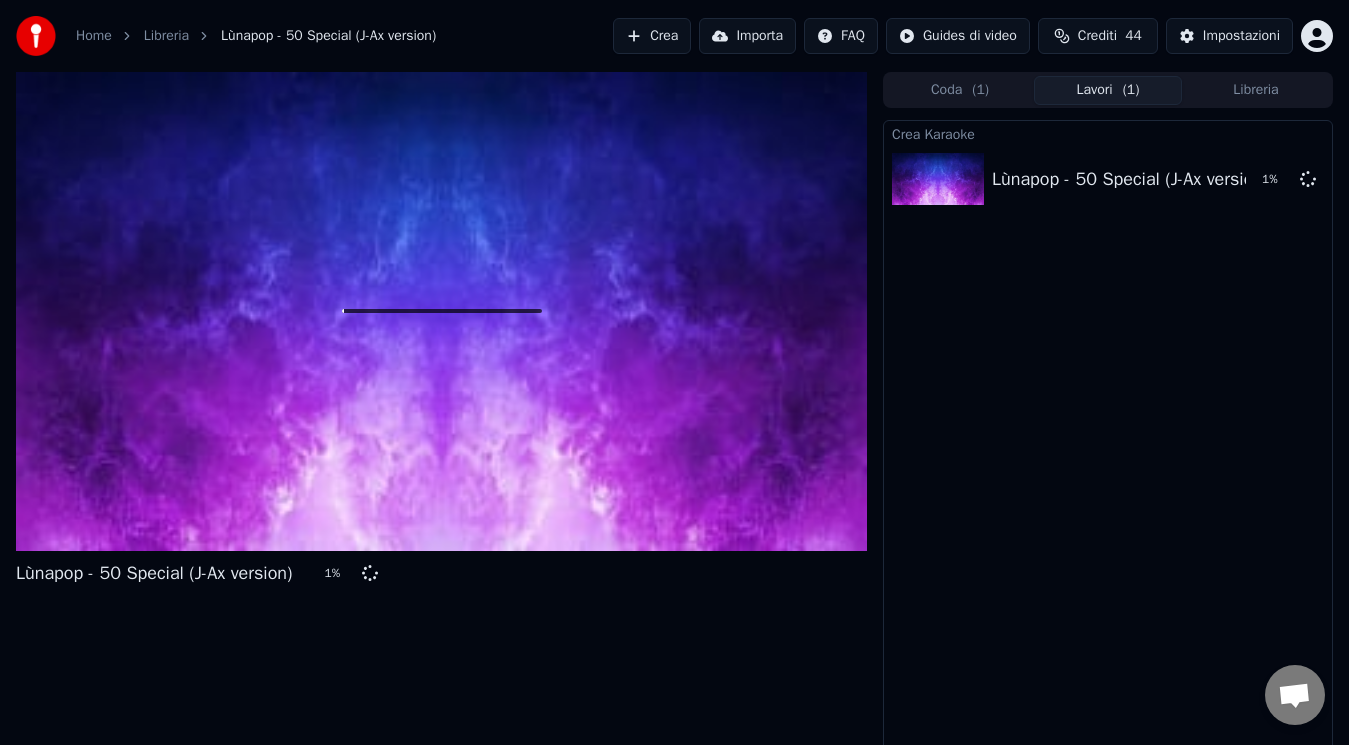 click on "Crea Karaoke Lùnapop - 50 Special (J-Ax version) 1 %" at bounding box center (1108, 436) 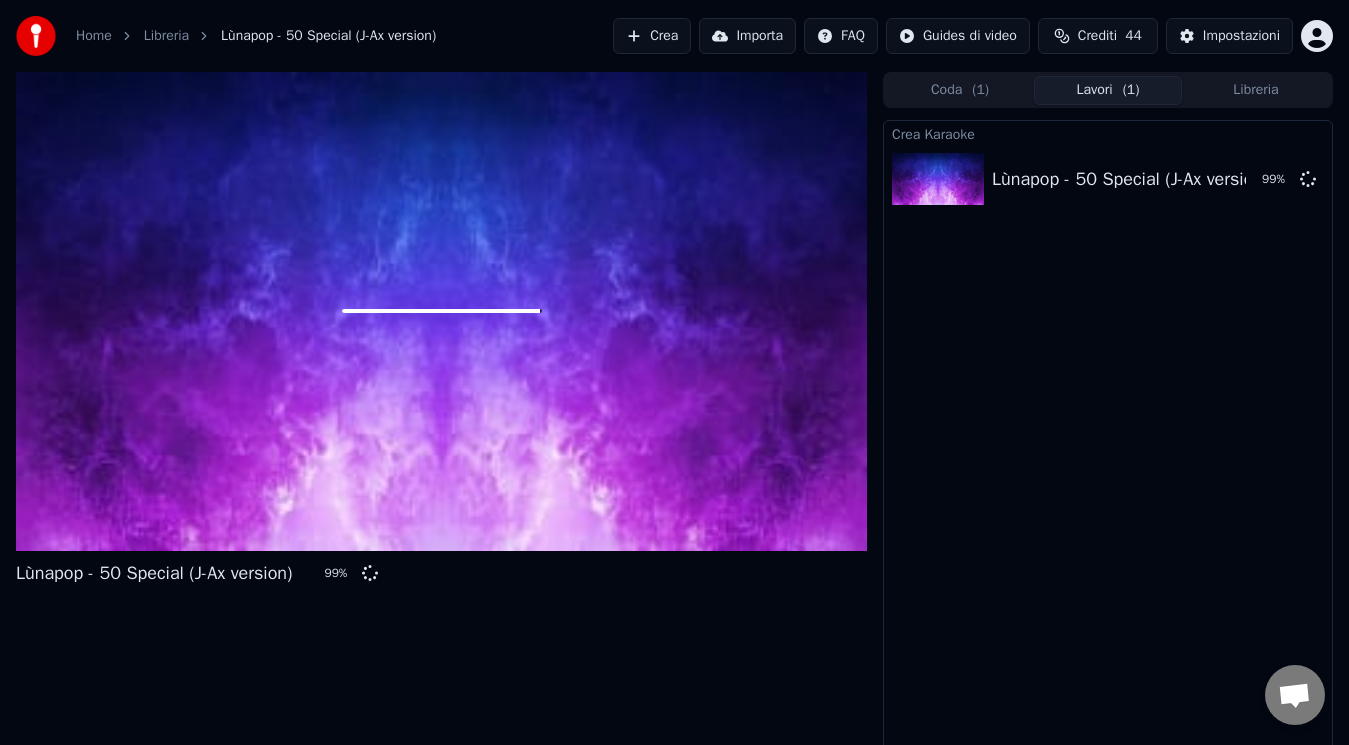 click on "Crea Karaoke Lùnapop - 50 Special (J-Ax version) 99 %" at bounding box center (1108, 436) 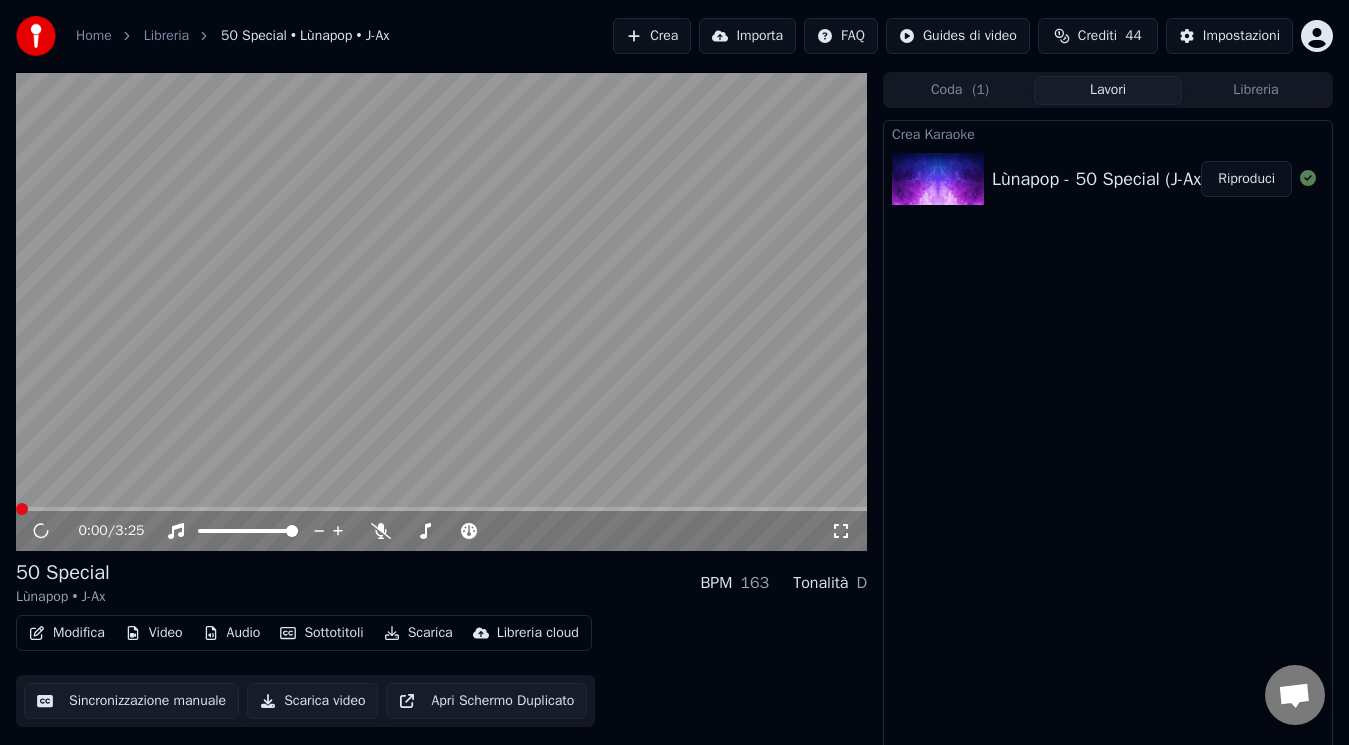 click on "Scarica video" at bounding box center (312, 701) 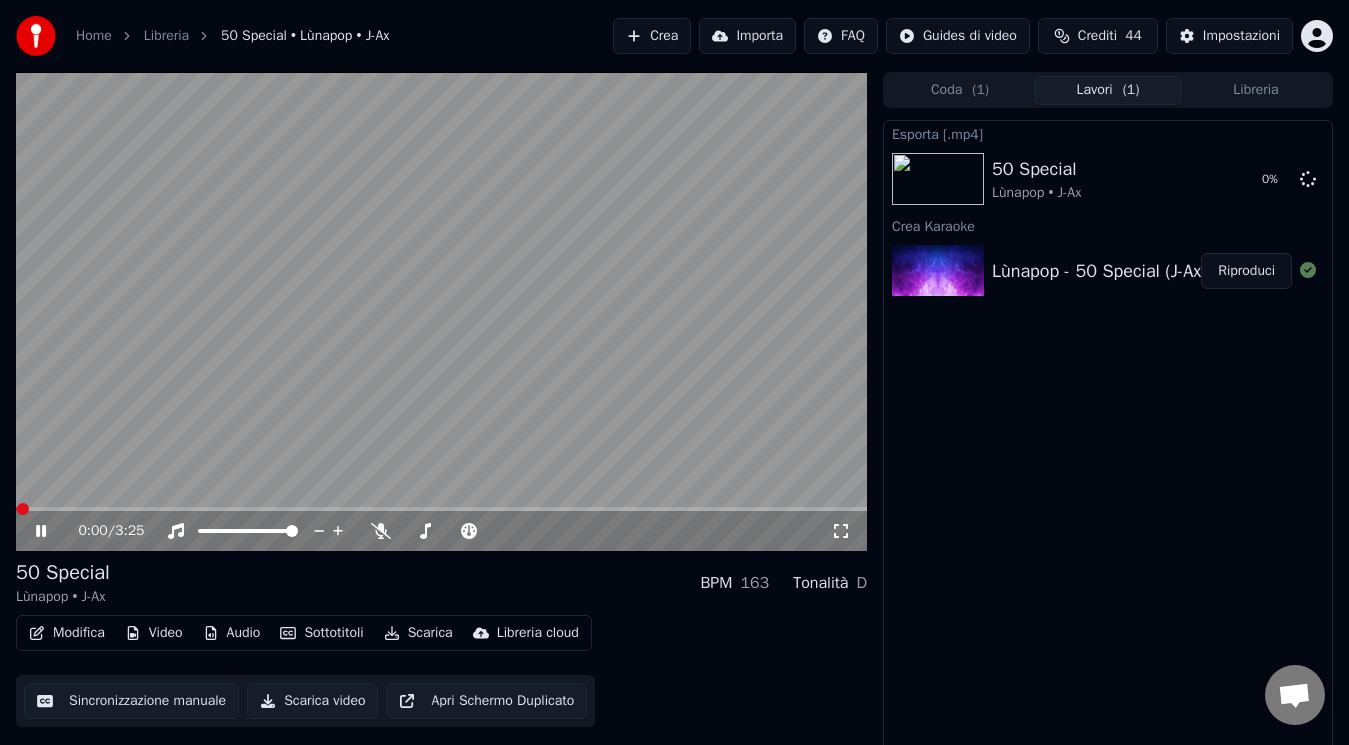 click at bounding box center (23, 509) 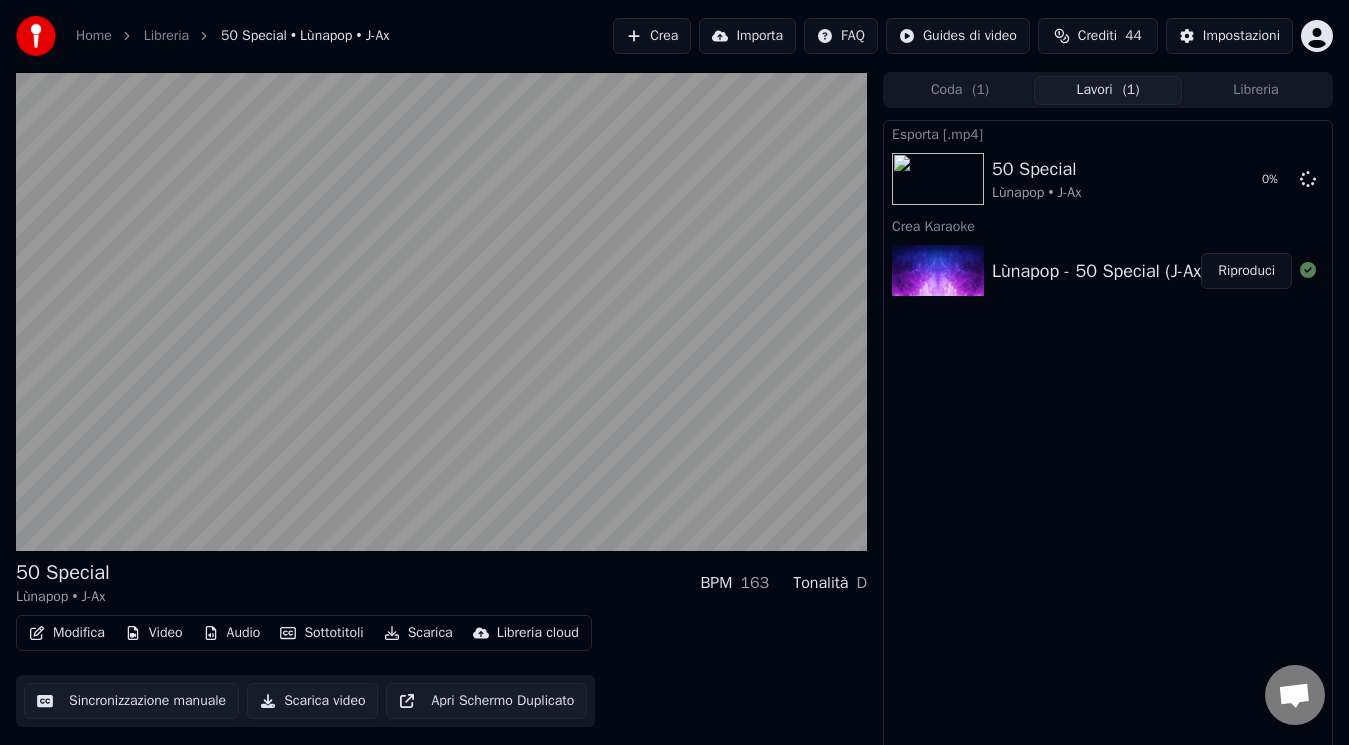 click on "Esporta [.mp4] 50 Special Lùnapop • J-Ax 0 % Crea Karaoke Lùnapop - 50 Special (J-Ax version) Riproduci" at bounding box center (1108, 436) 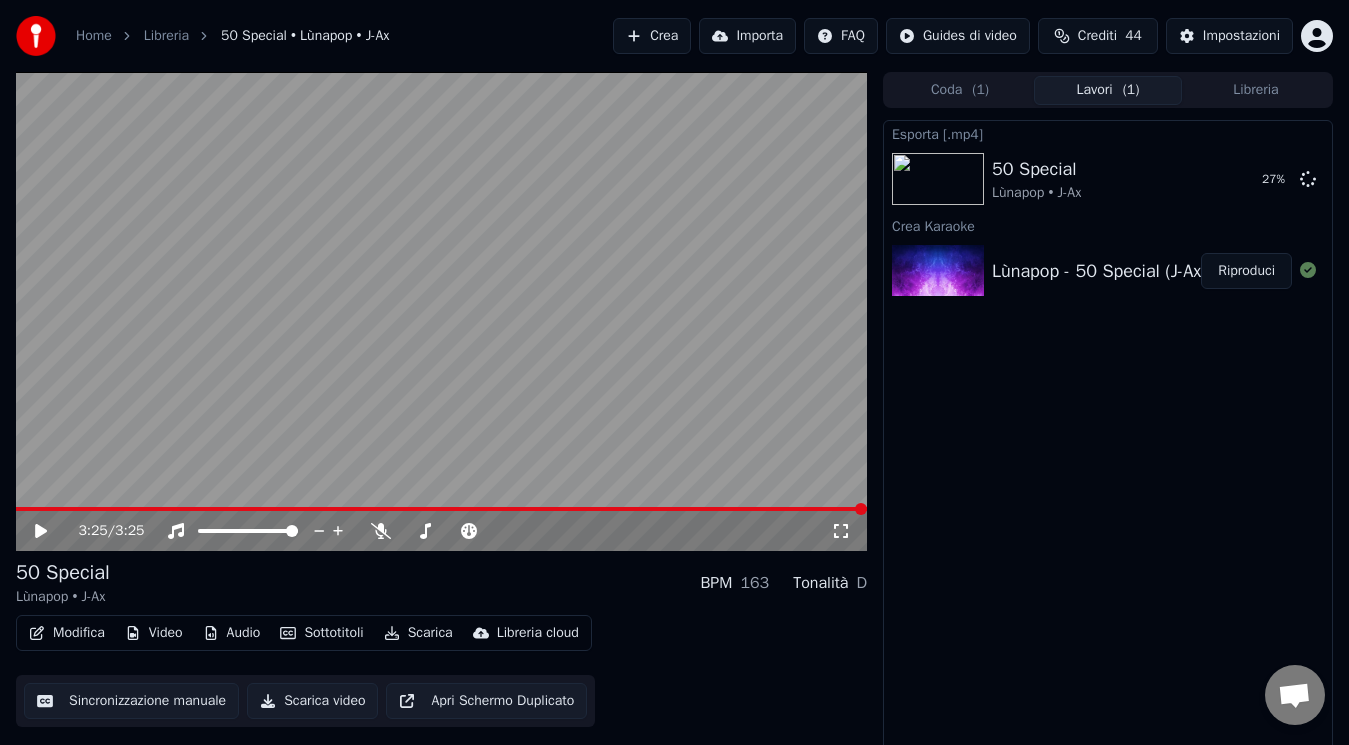 click on "Esporta [.mp4] 50 Special Lùnapop • J-Ax 27 % Crea Karaoke Lùnapop - 50 Special (J-Ax version) Riproduci" at bounding box center [1108, 436] 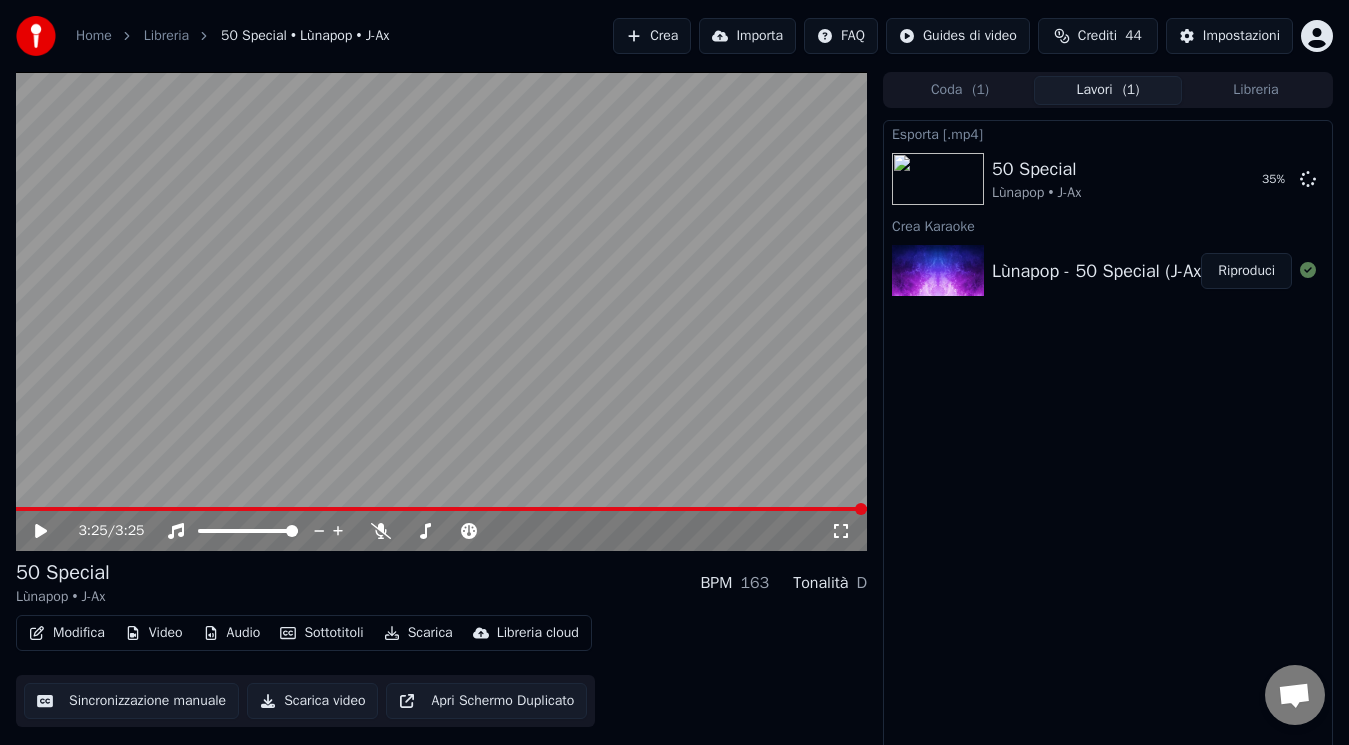 click on "Esporta [.mp4] 50 Special Lùnapop • J-Ax 35 % Crea Karaoke Lùnapop - 50 Special (J-Ax version) Riproduci" at bounding box center (1108, 436) 